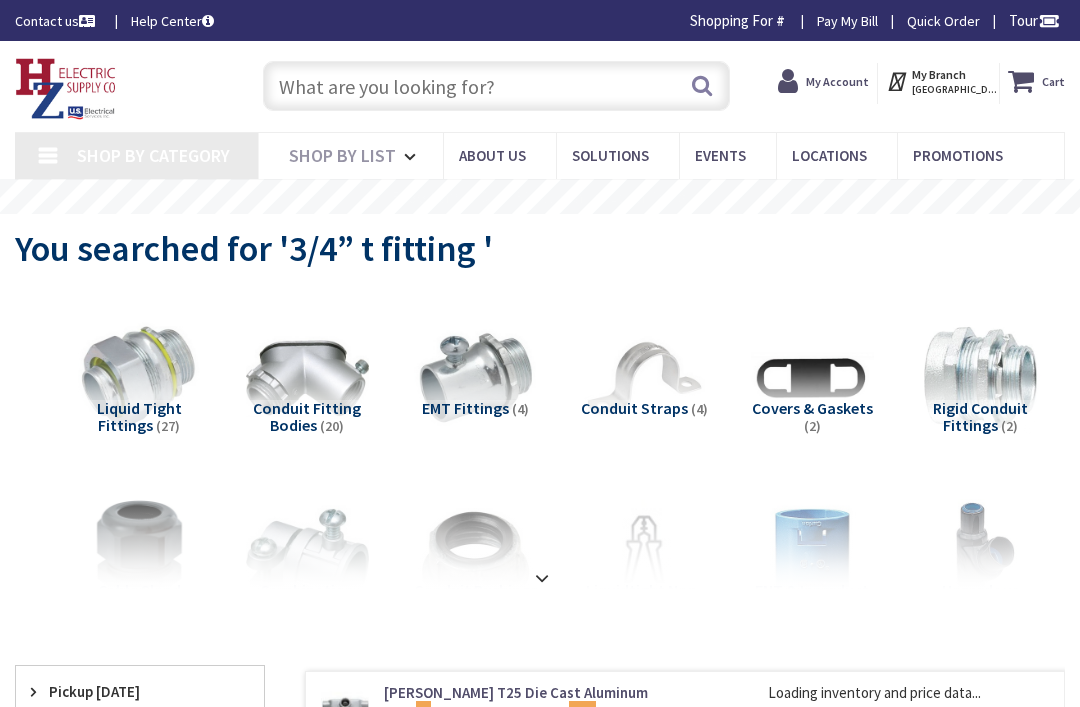 scroll, scrollTop: 0, scrollLeft: 0, axis: both 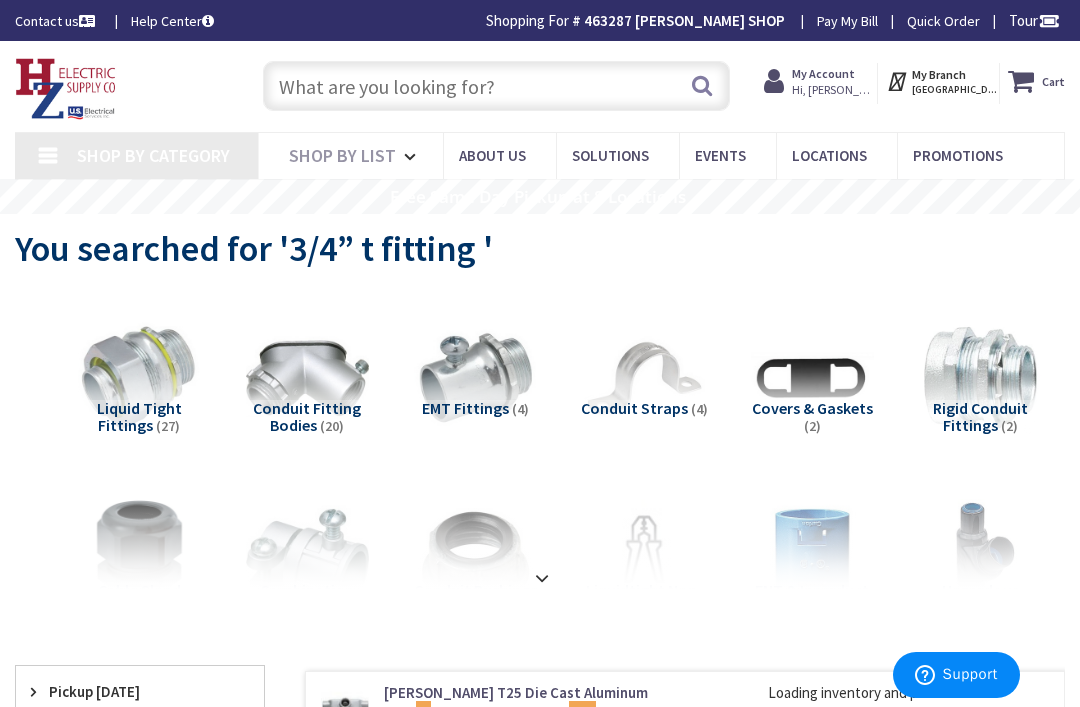 type on "[GEOGRAPHIC_DATA], [STREET_ADDRESS][US_STATE]" 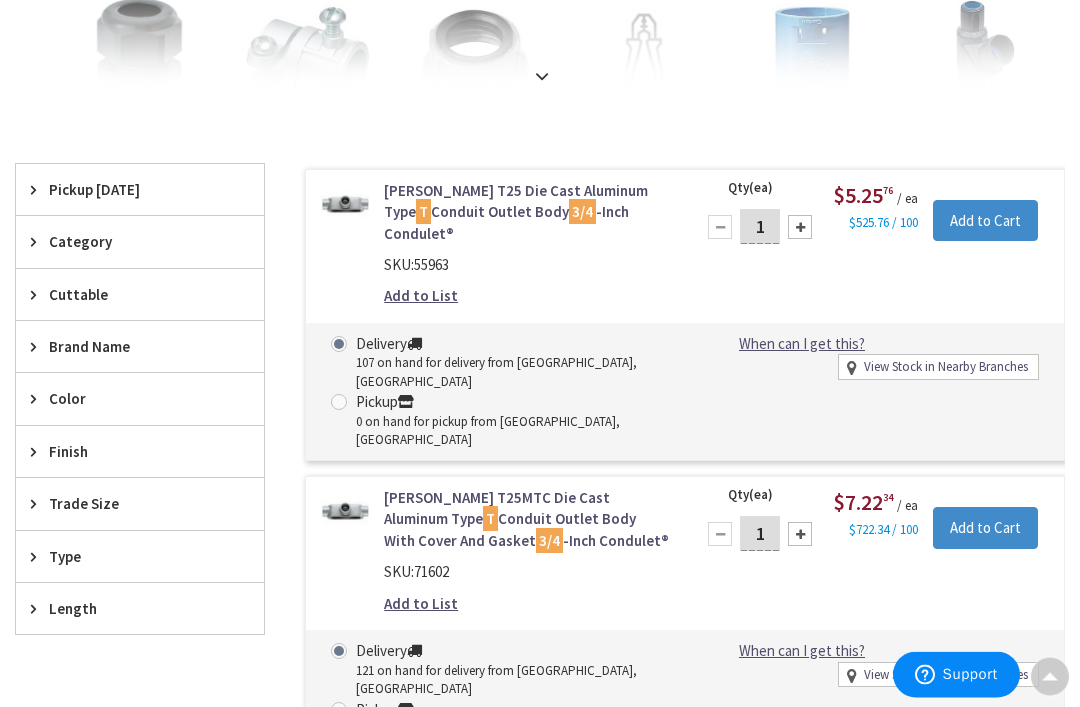 scroll, scrollTop: 505, scrollLeft: 0, axis: vertical 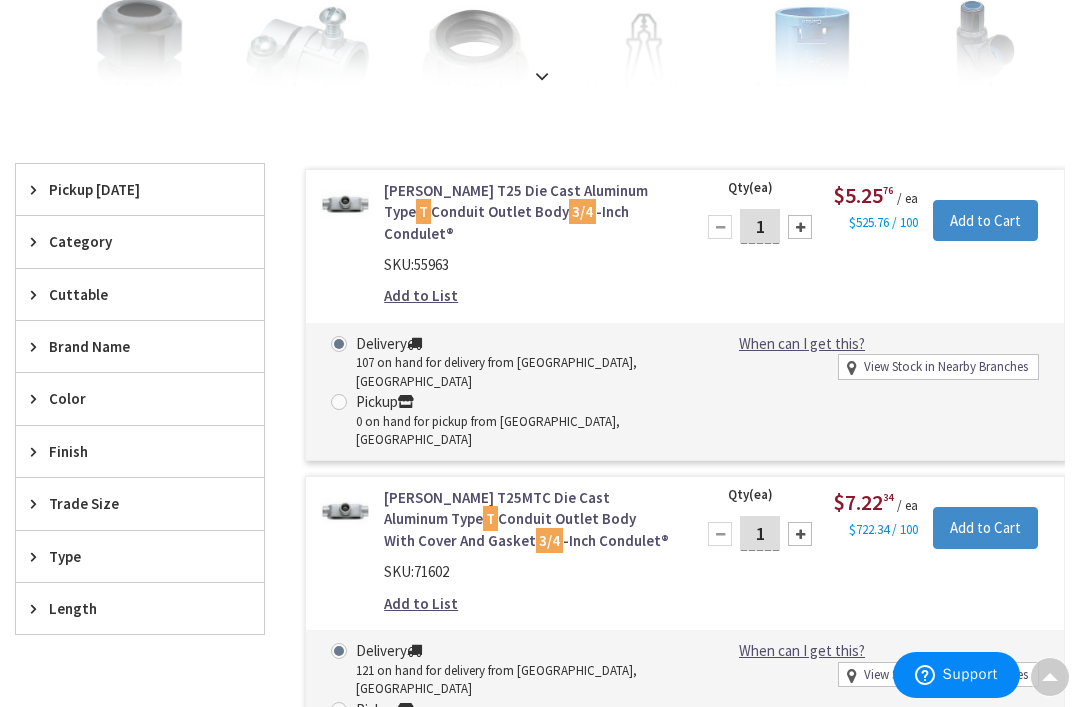 click at bounding box center (800, 534) 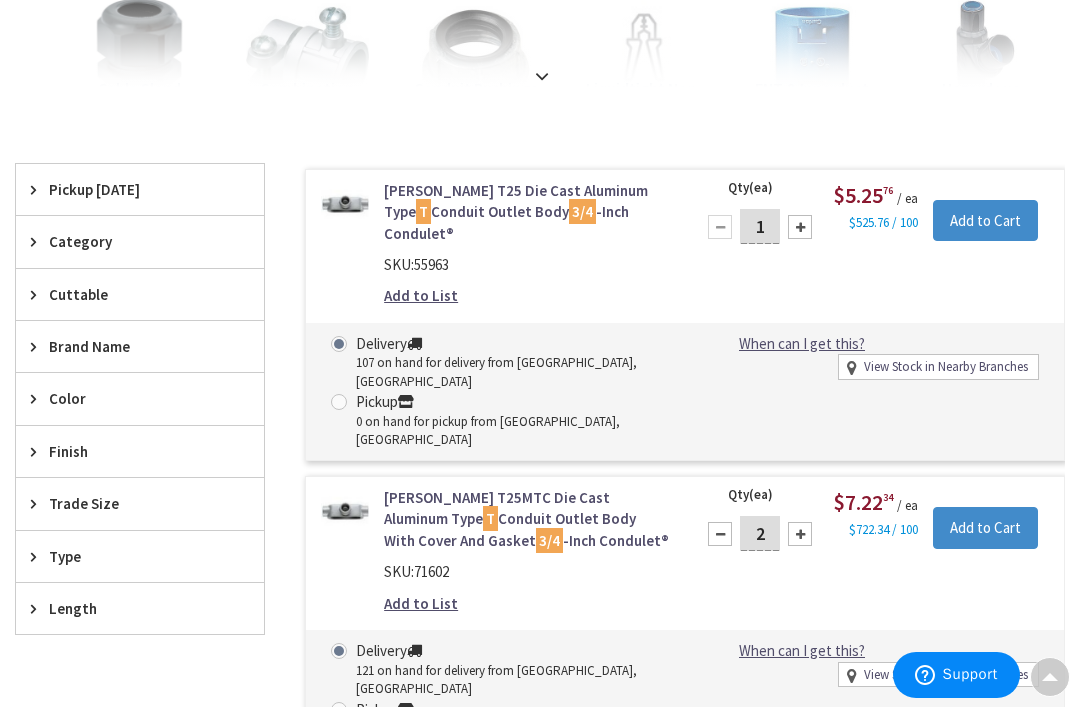 click at bounding box center (800, 534) 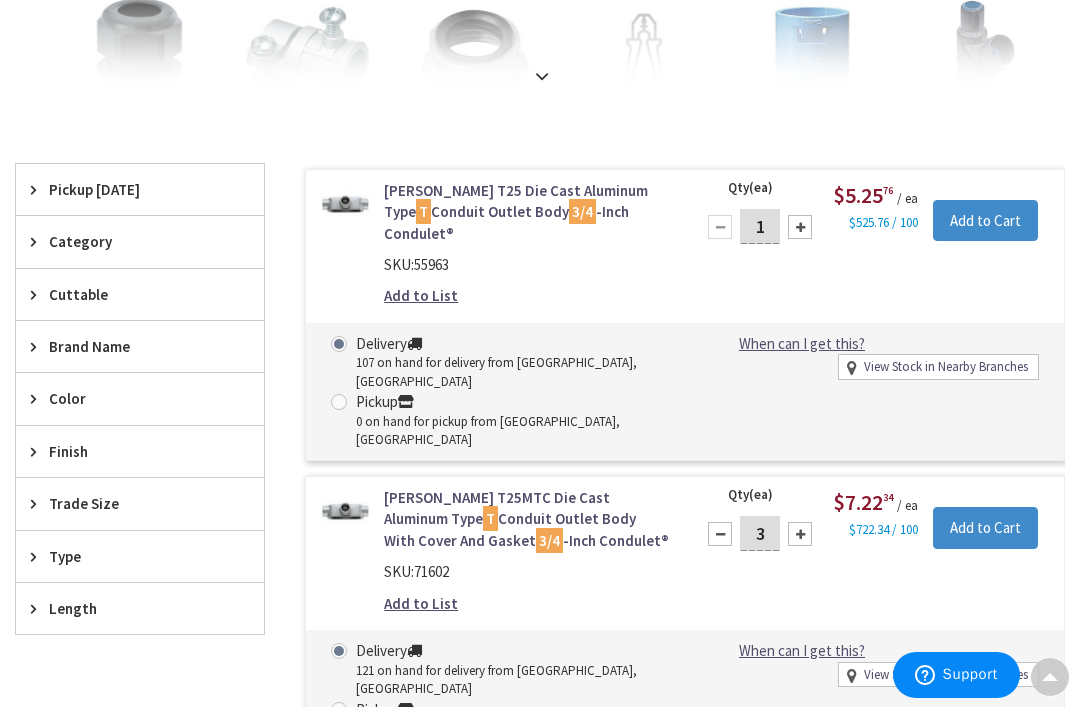 click at bounding box center [800, 534] 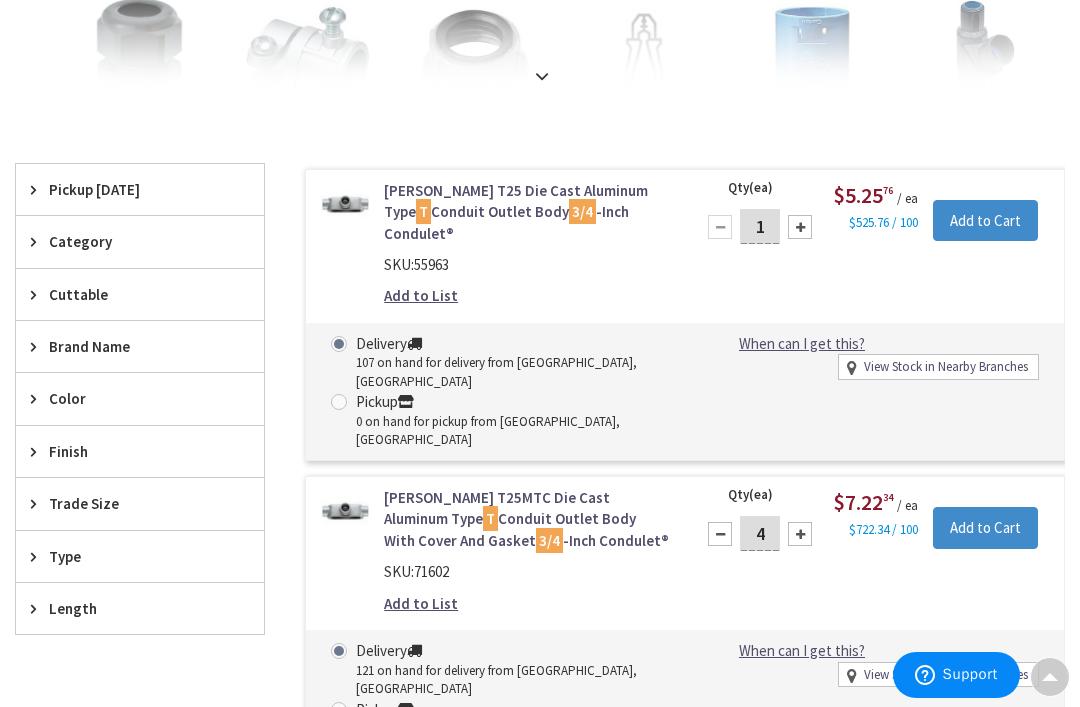scroll, scrollTop: 0, scrollLeft: 0, axis: both 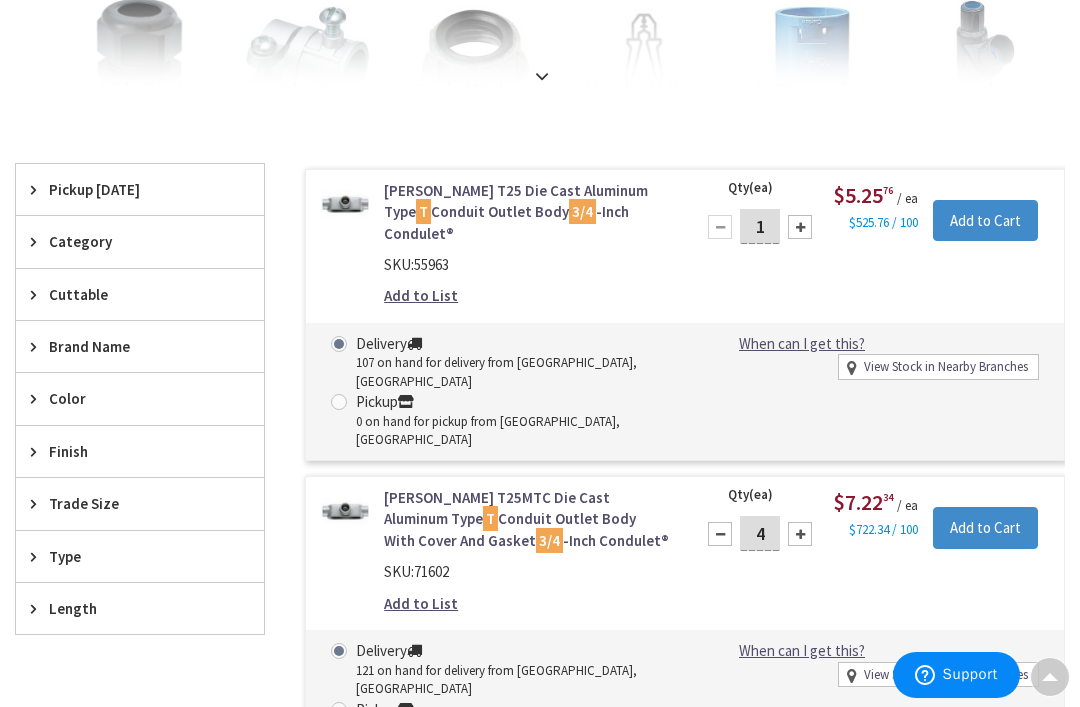 click at bounding box center (800, 534) 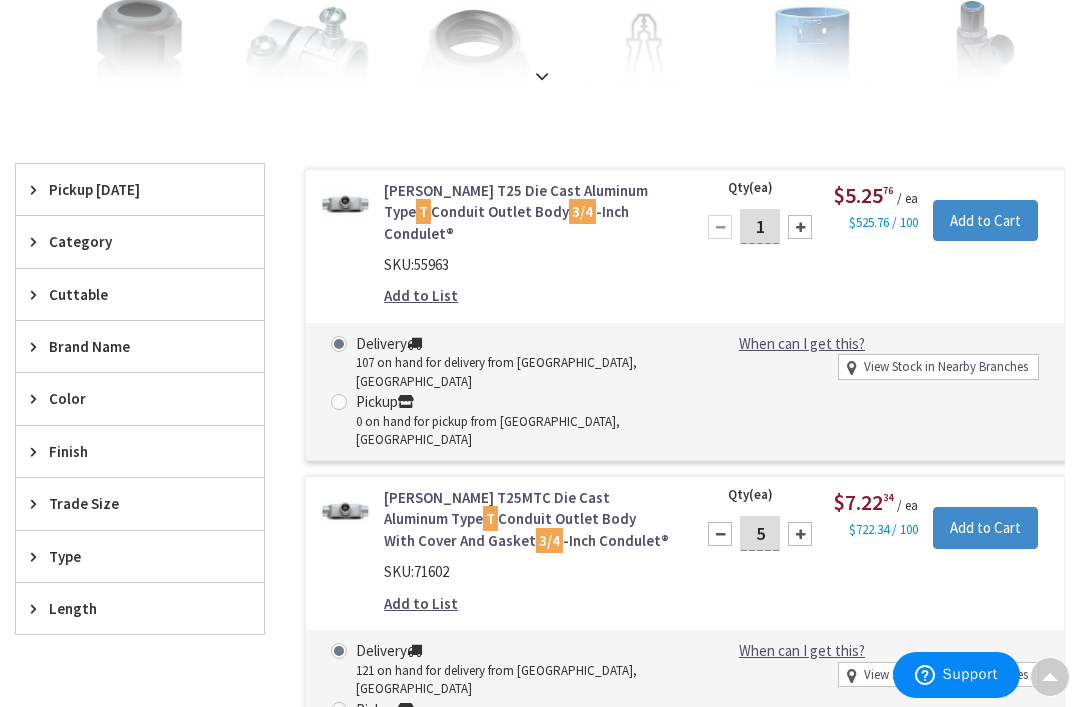 click at bounding box center (800, 534) 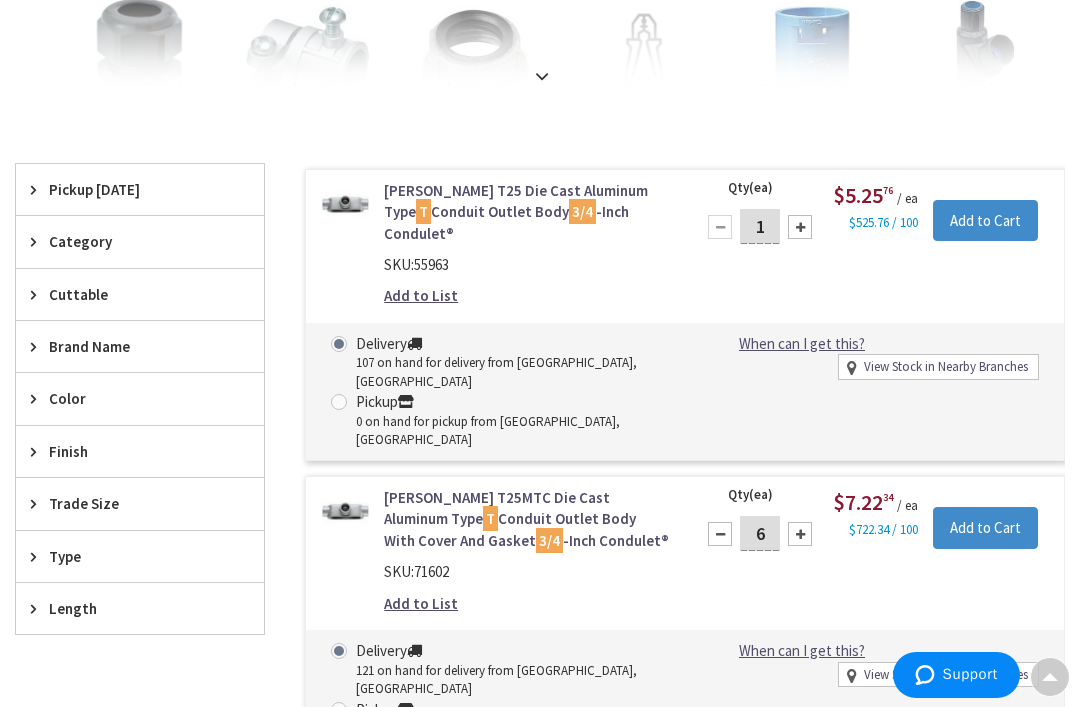 click at bounding box center [720, 534] 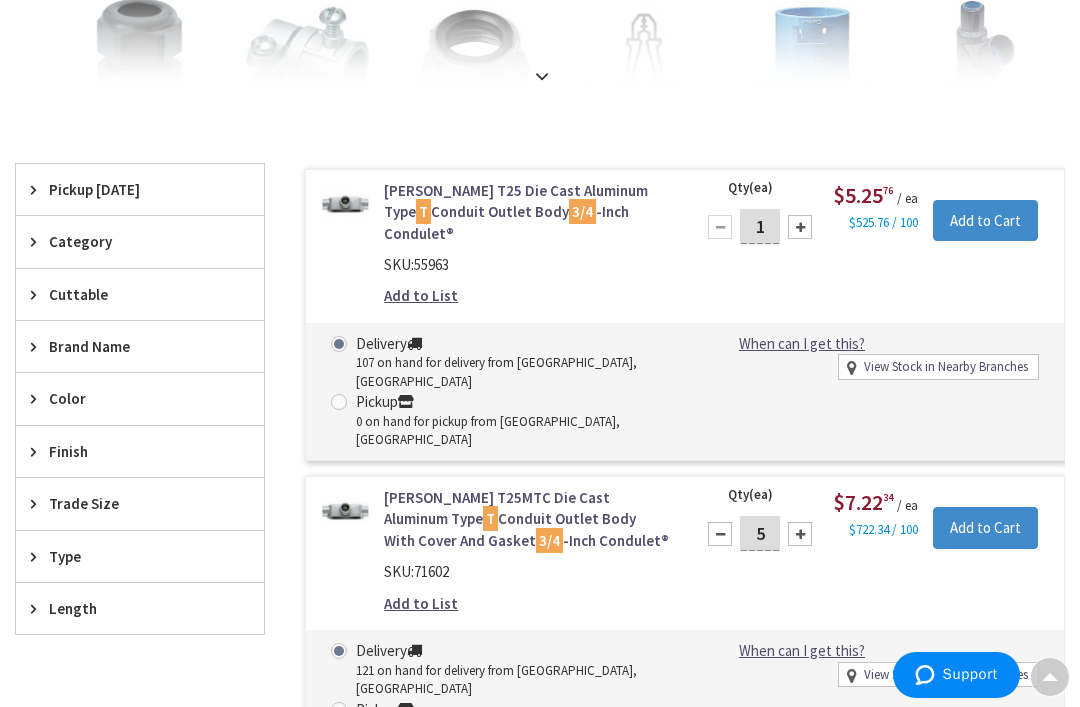 click at bounding box center [800, 534] 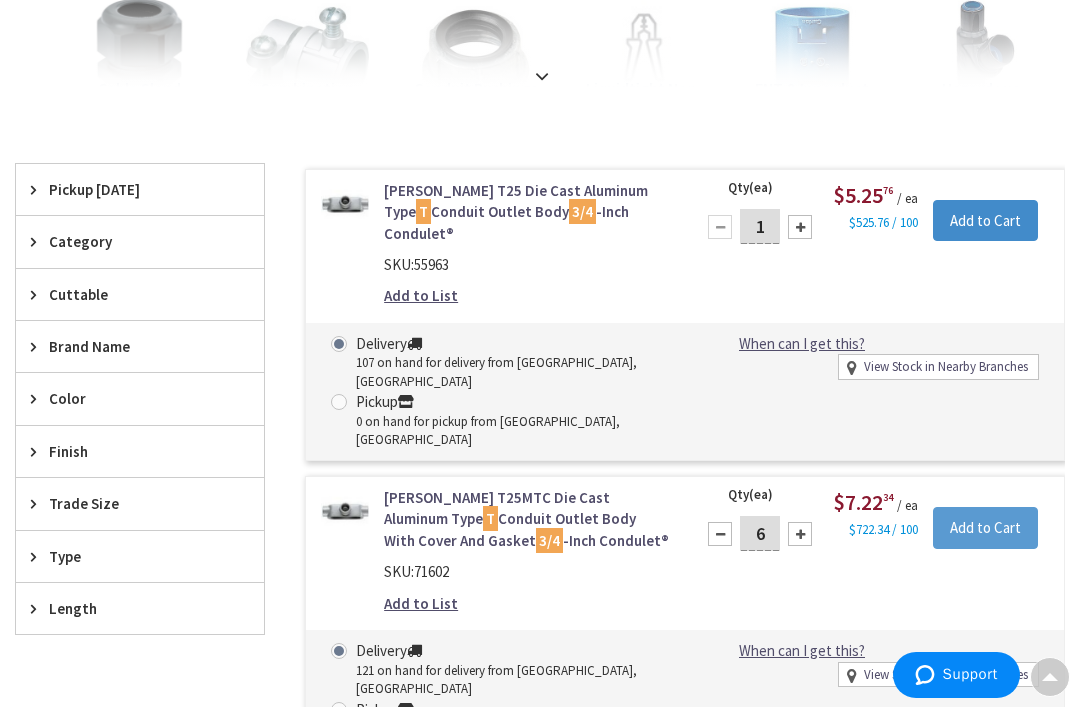 click on "Add to Cart" at bounding box center [985, 528] 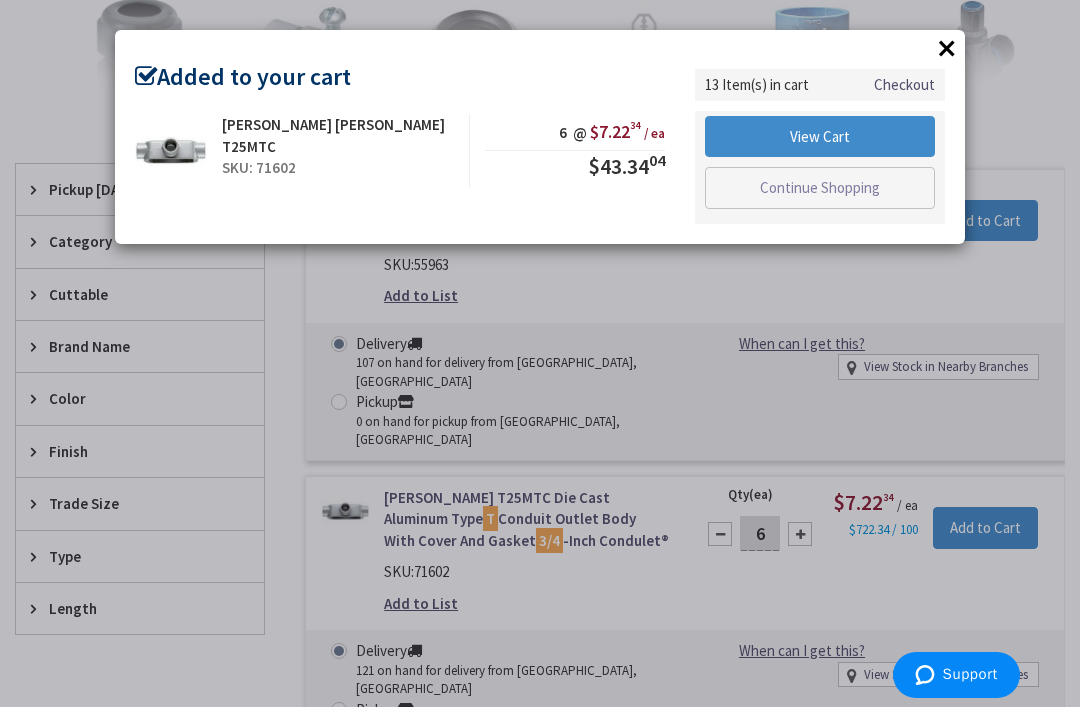 click on "×" at bounding box center (947, 48) 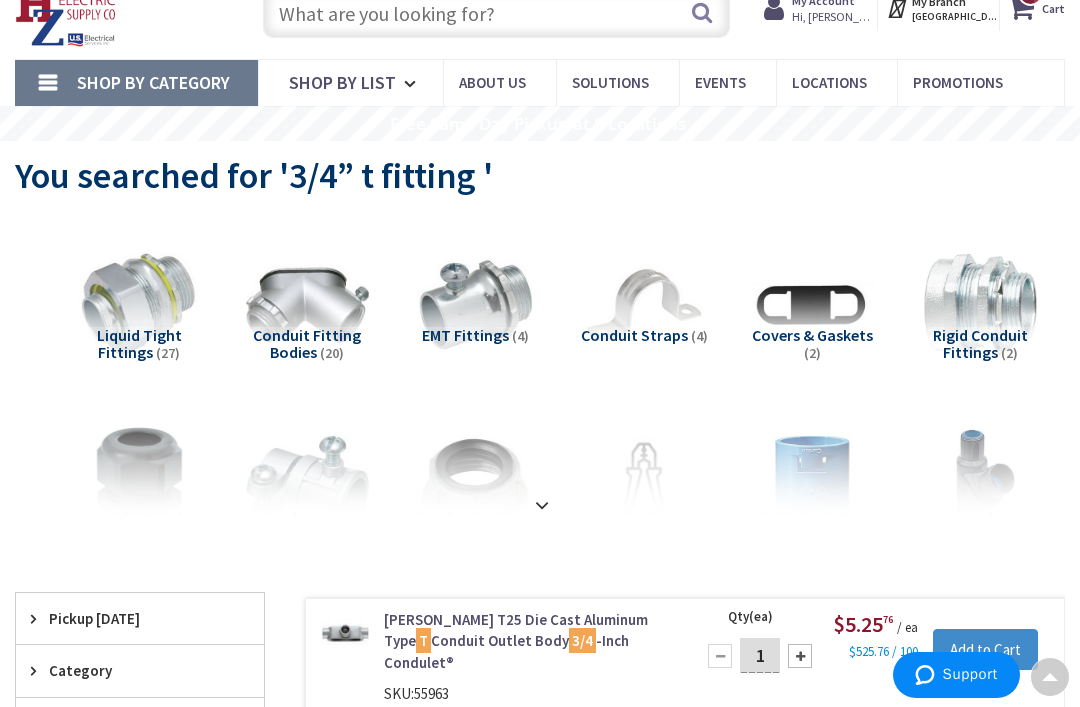 scroll, scrollTop: 0, scrollLeft: 0, axis: both 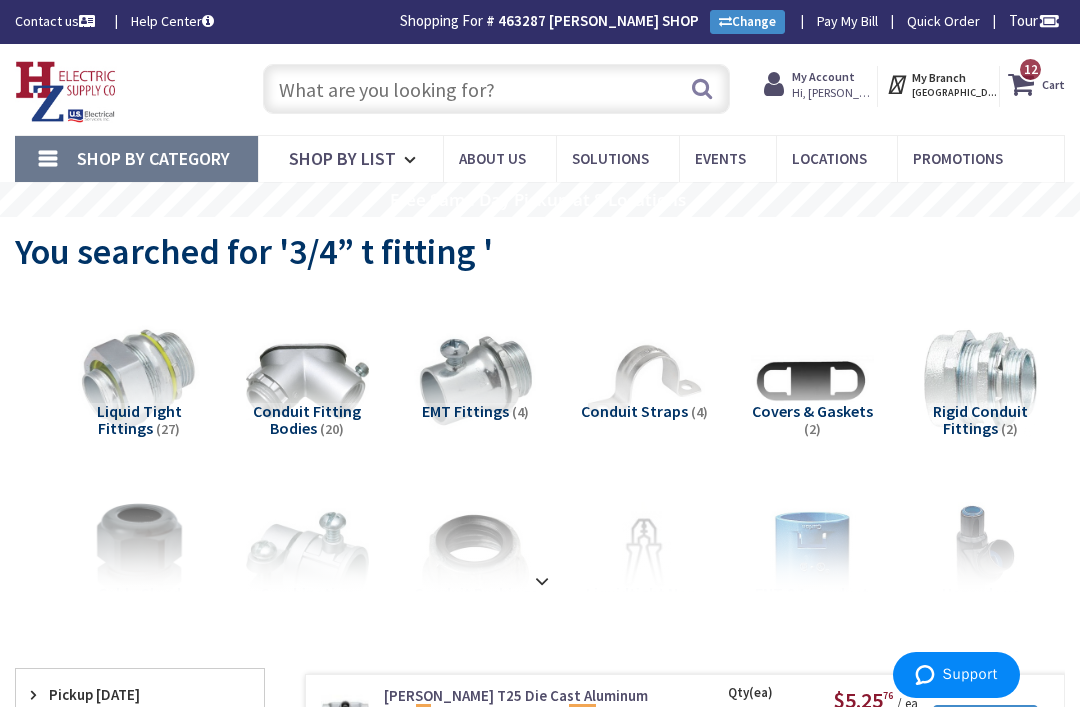 click at bounding box center [497, 89] 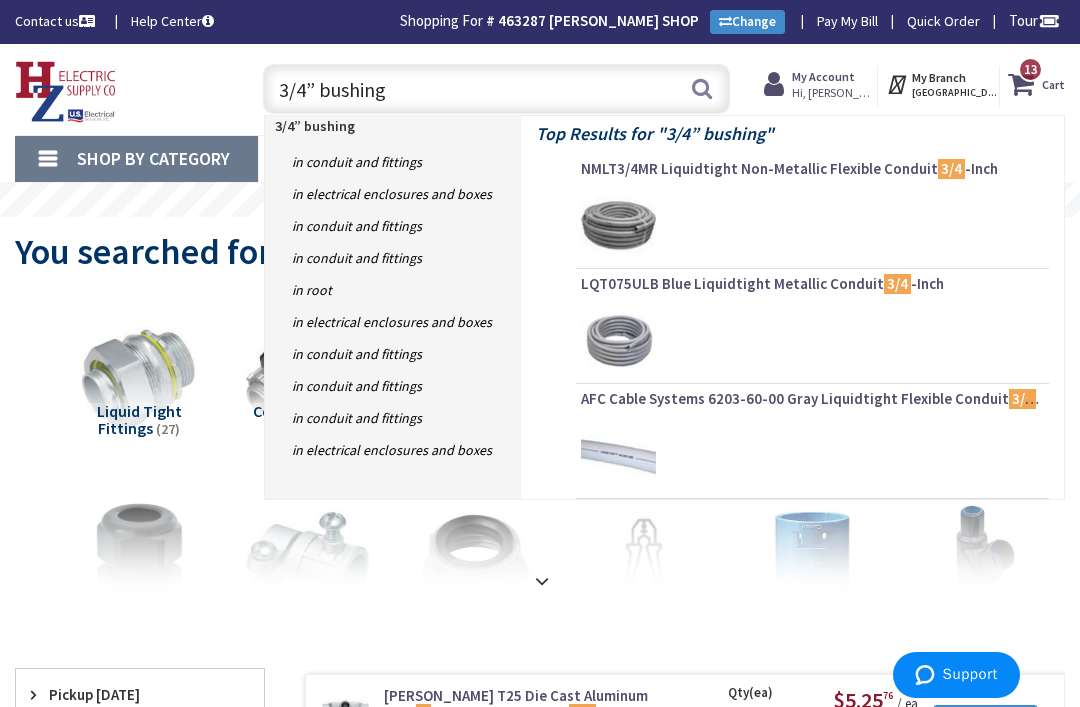 type on "3/4” bushings" 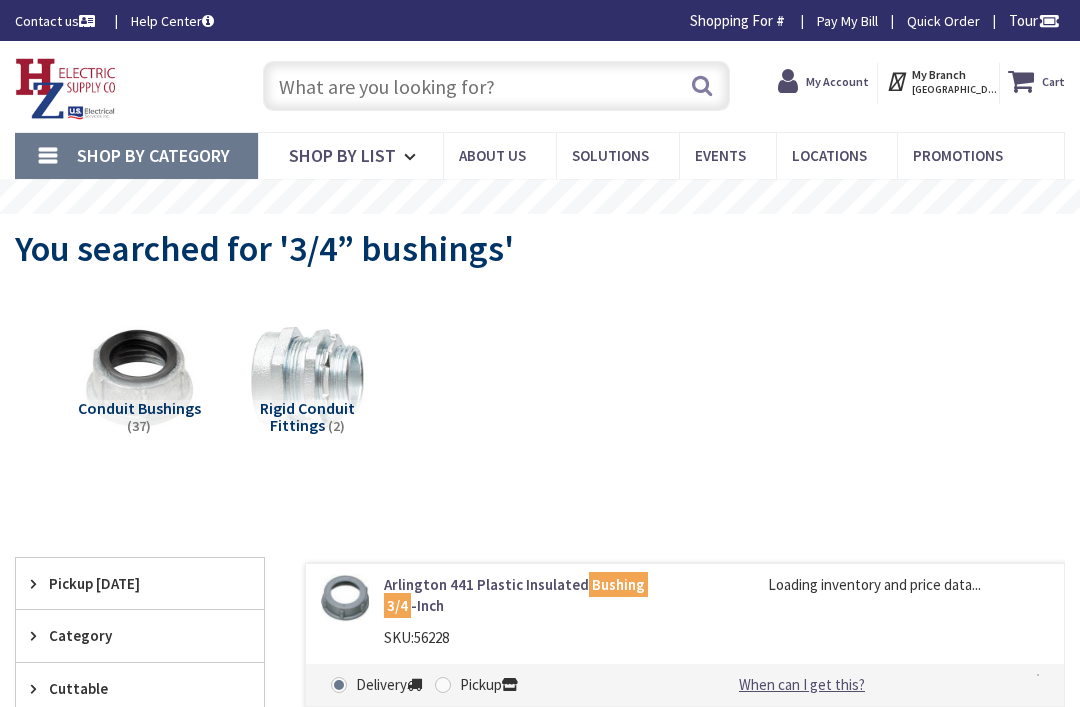 scroll, scrollTop: 0, scrollLeft: 0, axis: both 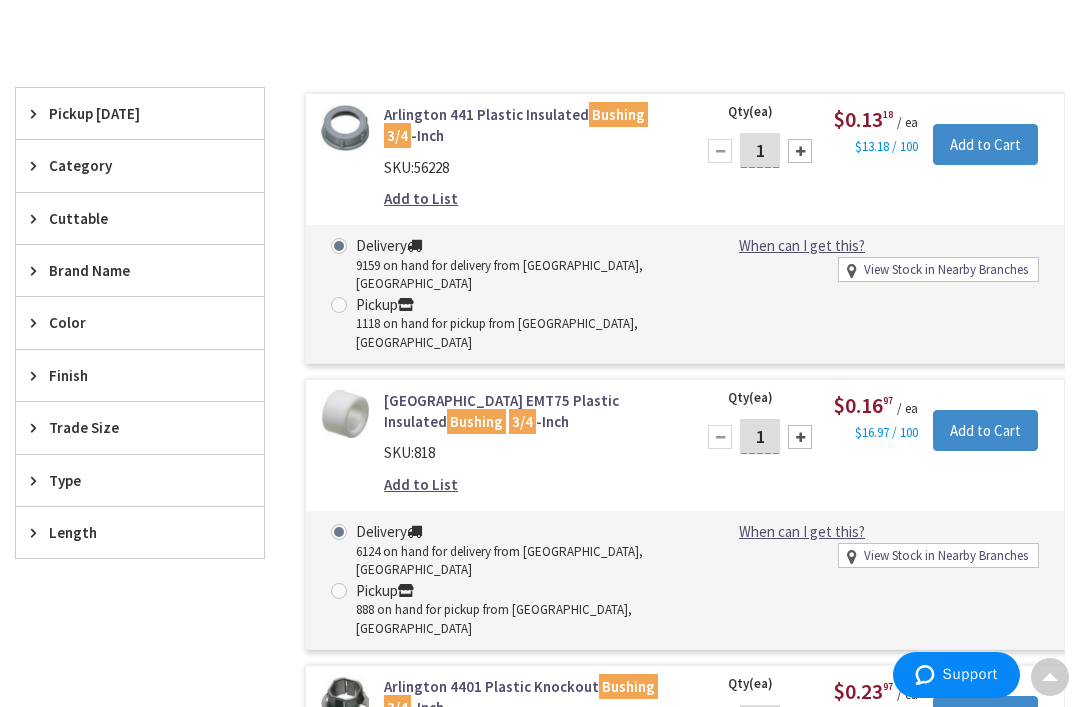 click on "1" at bounding box center (760, 436) 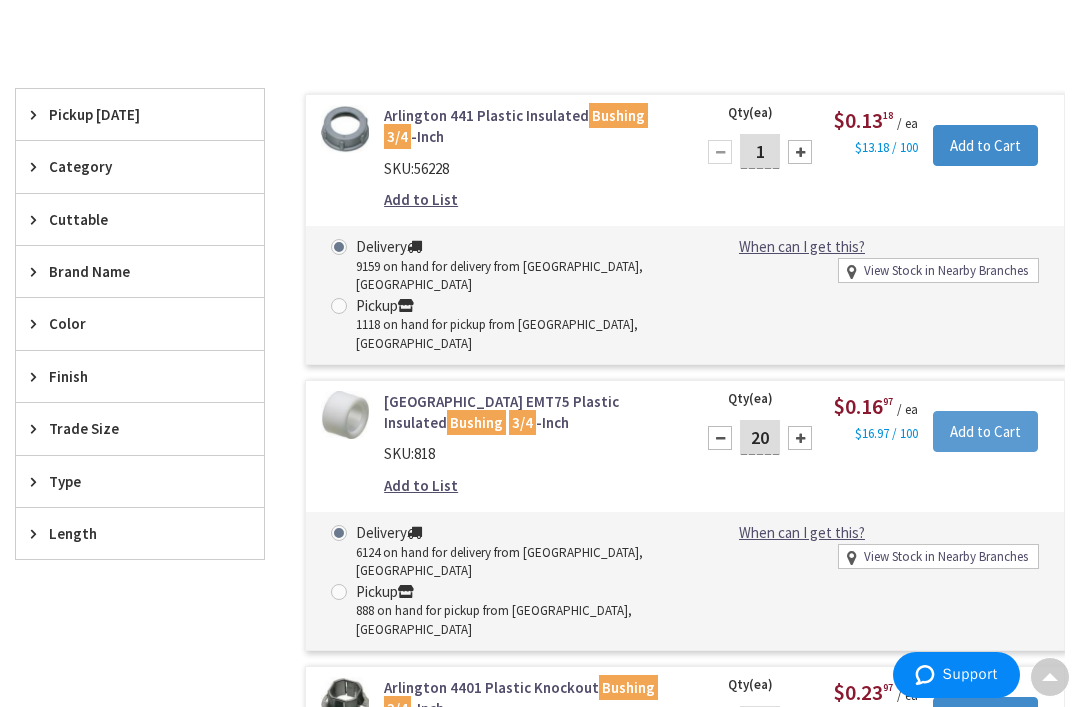 type on "20" 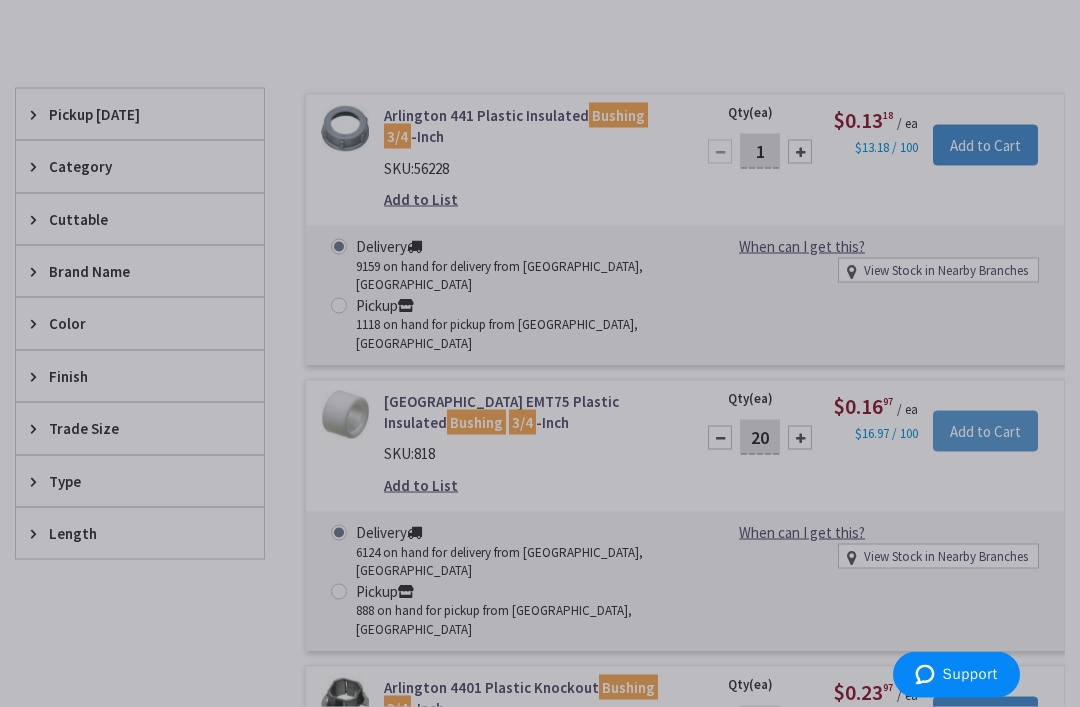 scroll, scrollTop: 473, scrollLeft: 0, axis: vertical 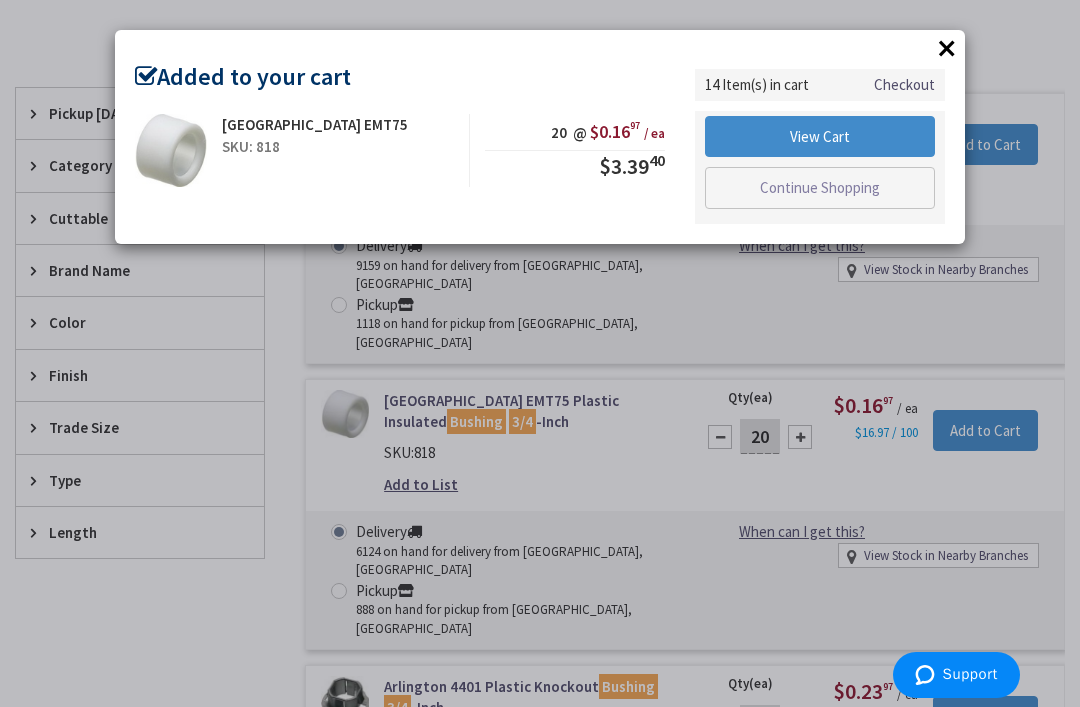 click on "×" at bounding box center (947, 48) 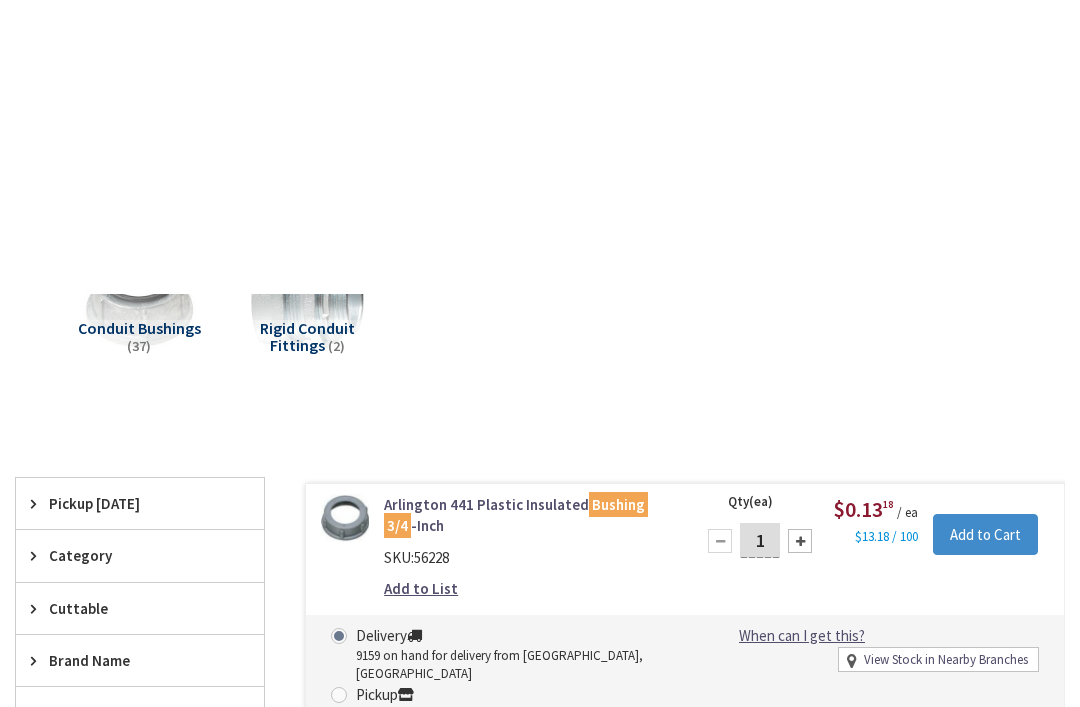 scroll, scrollTop: 0, scrollLeft: 0, axis: both 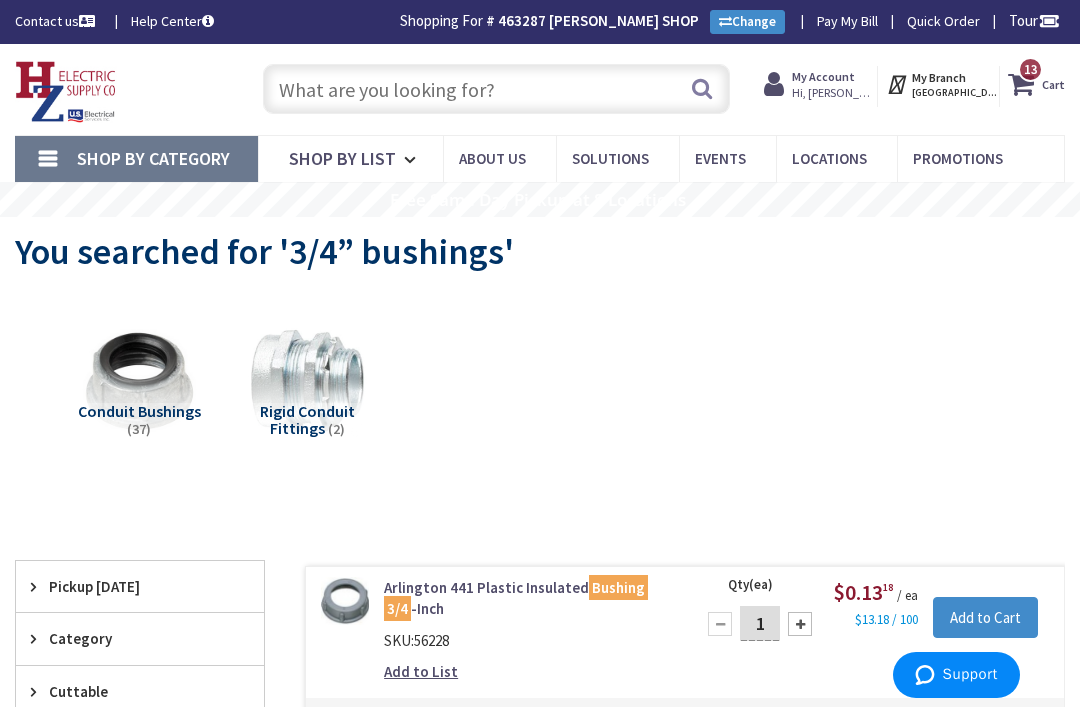 click at bounding box center [497, 89] 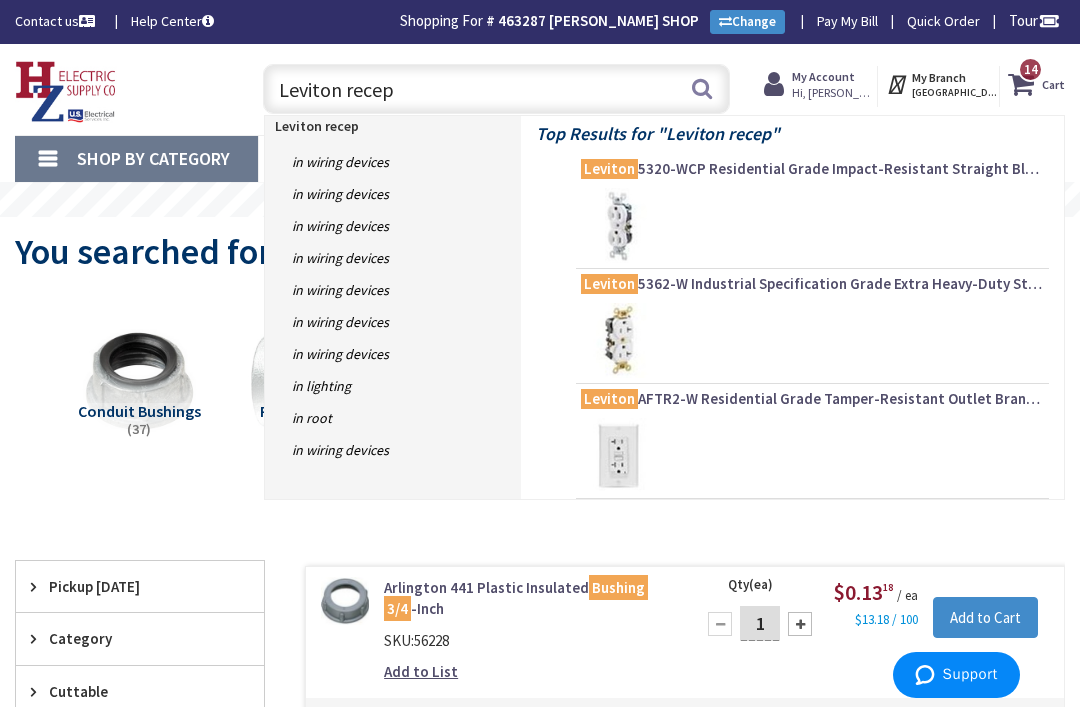 type on "Leviton recep" 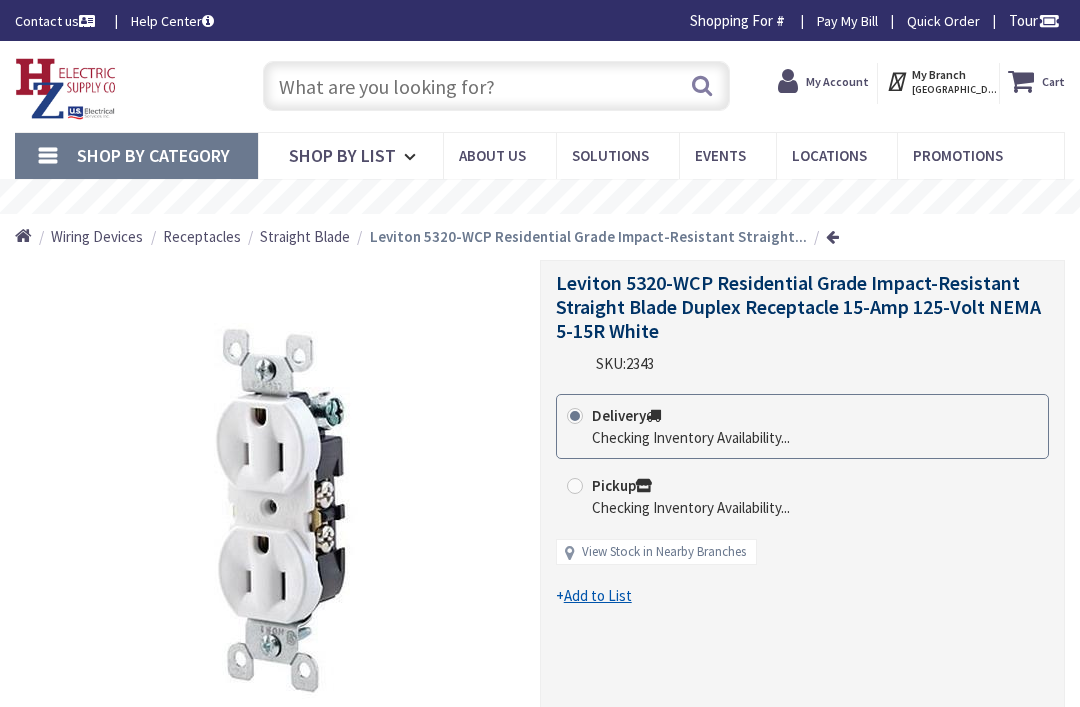 scroll, scrollTop: 0, scrollLeft: 0, axis: both 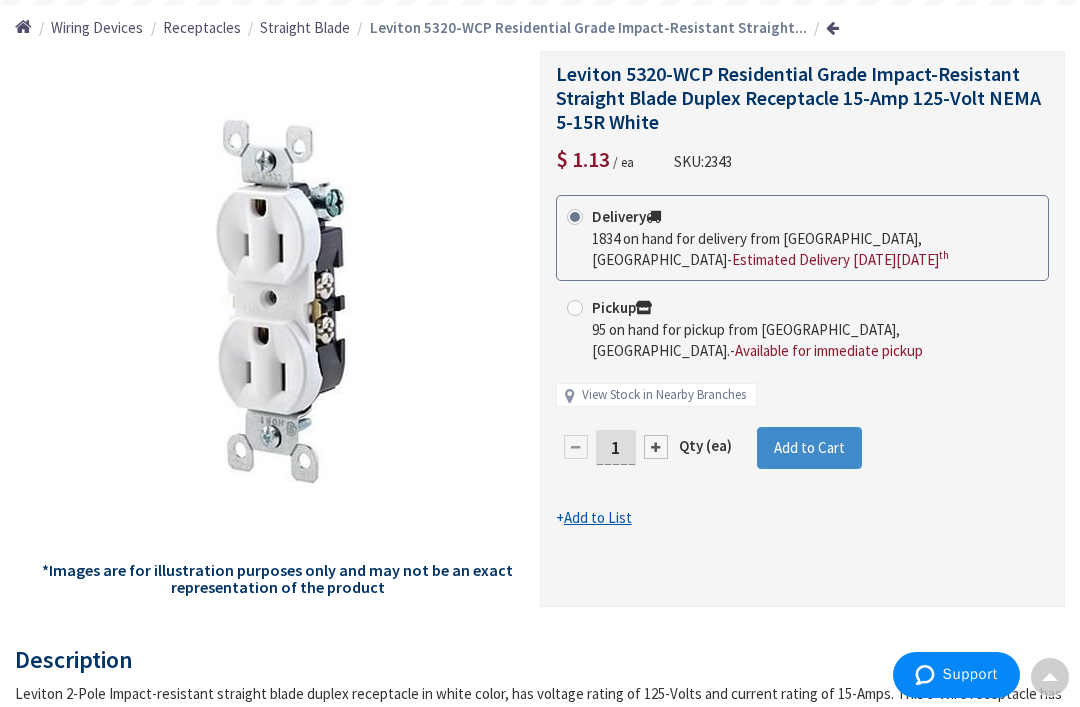 click on "1" at bounding box center (616, 447) 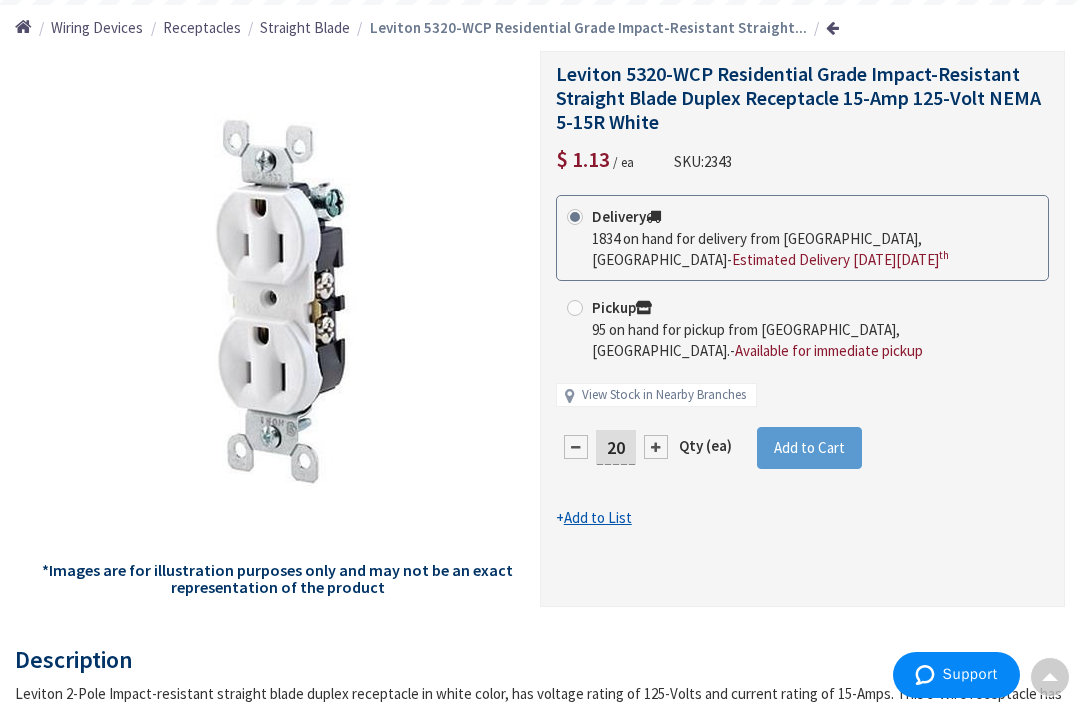 type on "20" 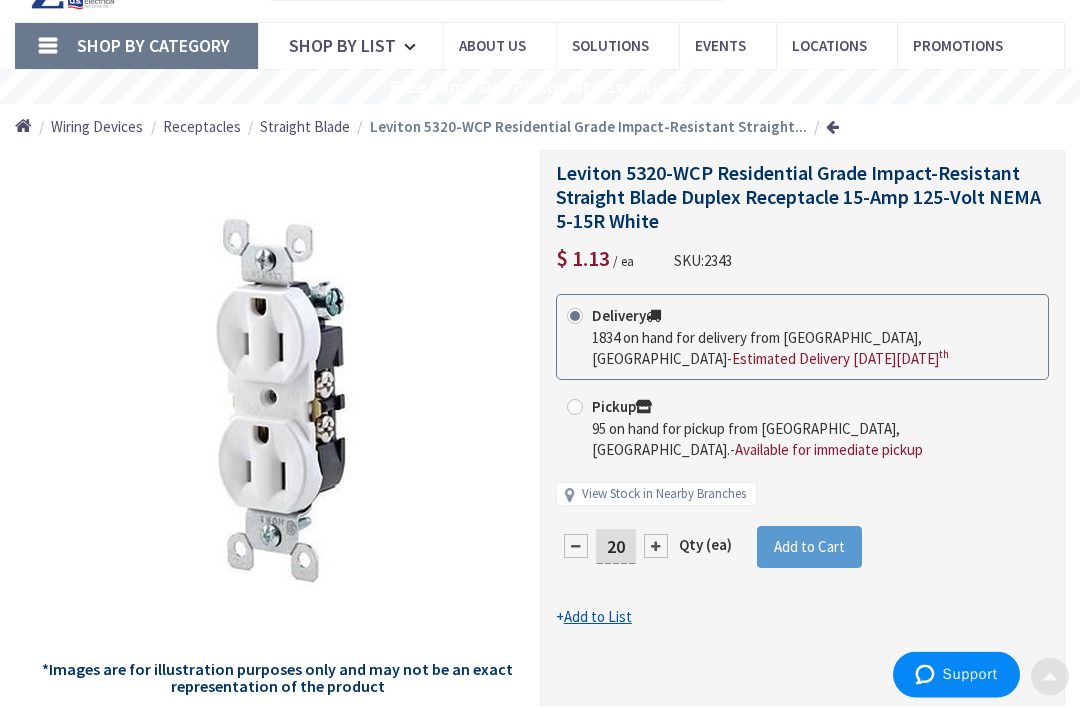 scroll, scrollTop: 109, scrollLeft: 0, axis: vertical 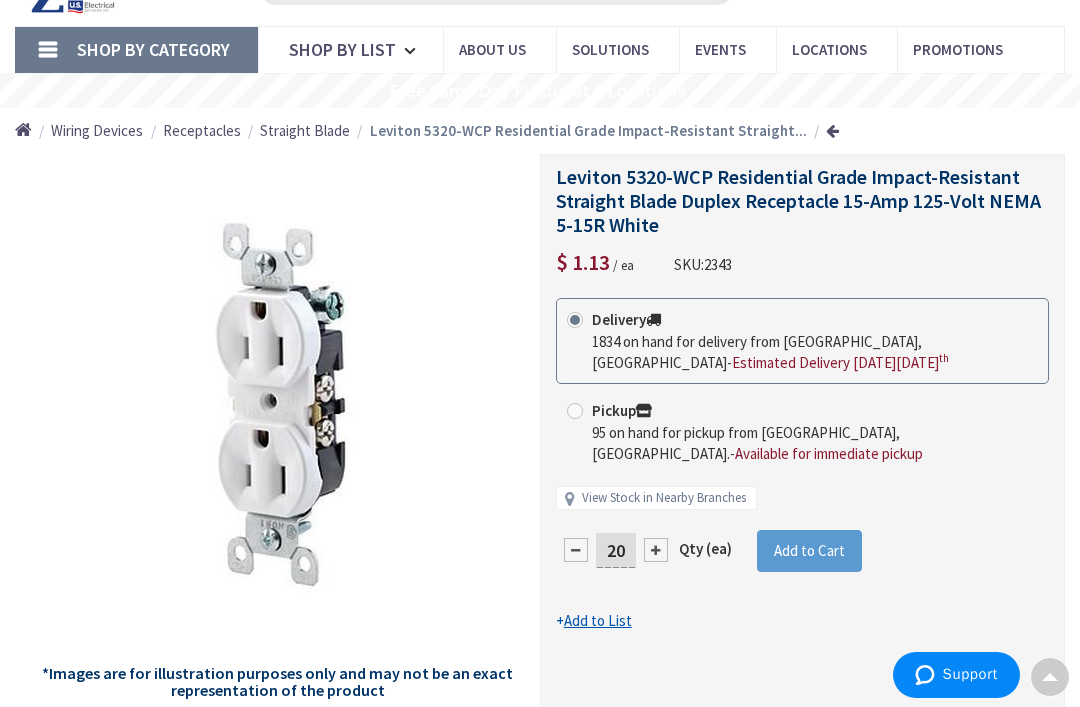 click on "Add to Cart" at bounding box center [809, 550] 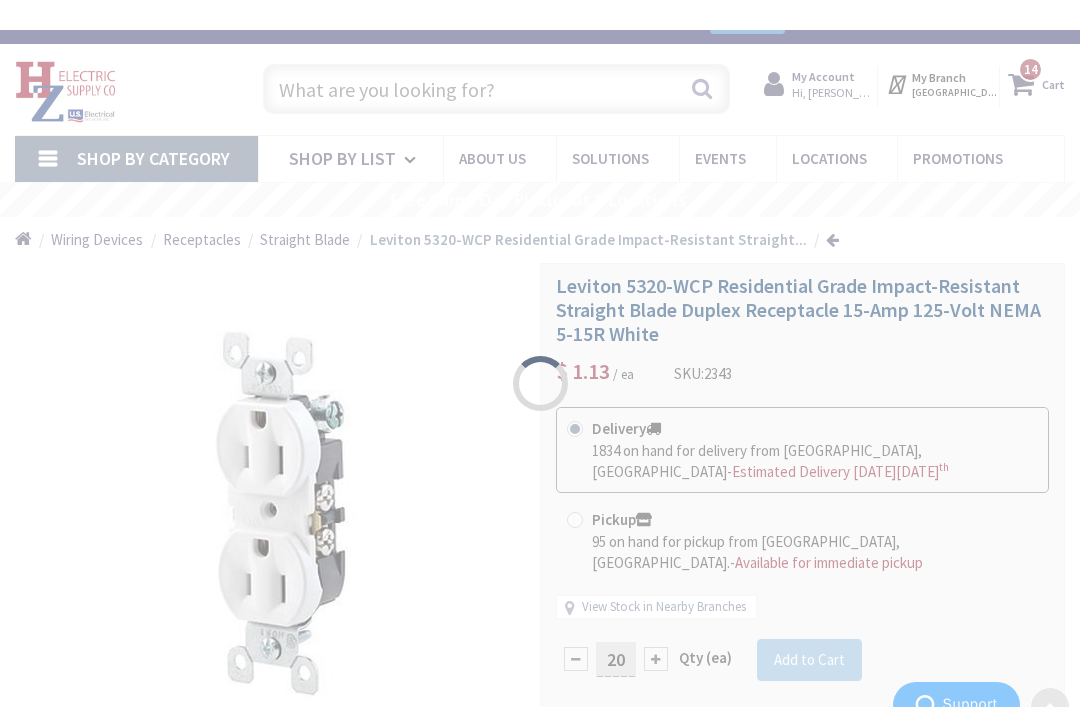 scroll, scrollTop: 0, scrollLeft: 0, axis: both 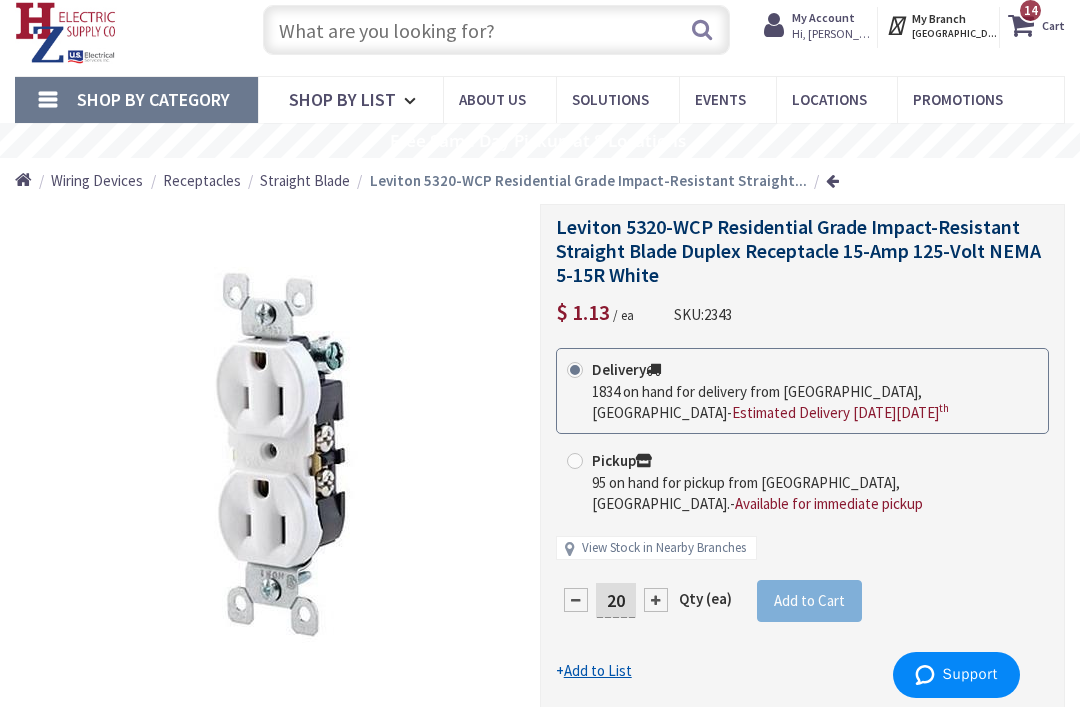 click on "Delivery
1834 on hand for delivery from Middletown, CT
-  Estimated Delivery on Friday, July 11 th
Pickup
95 on hand for pickup from Springfield, MA.
-  Available for immediate pickup
View Stock in Nearby Branches" at bounding box center [802, 464] 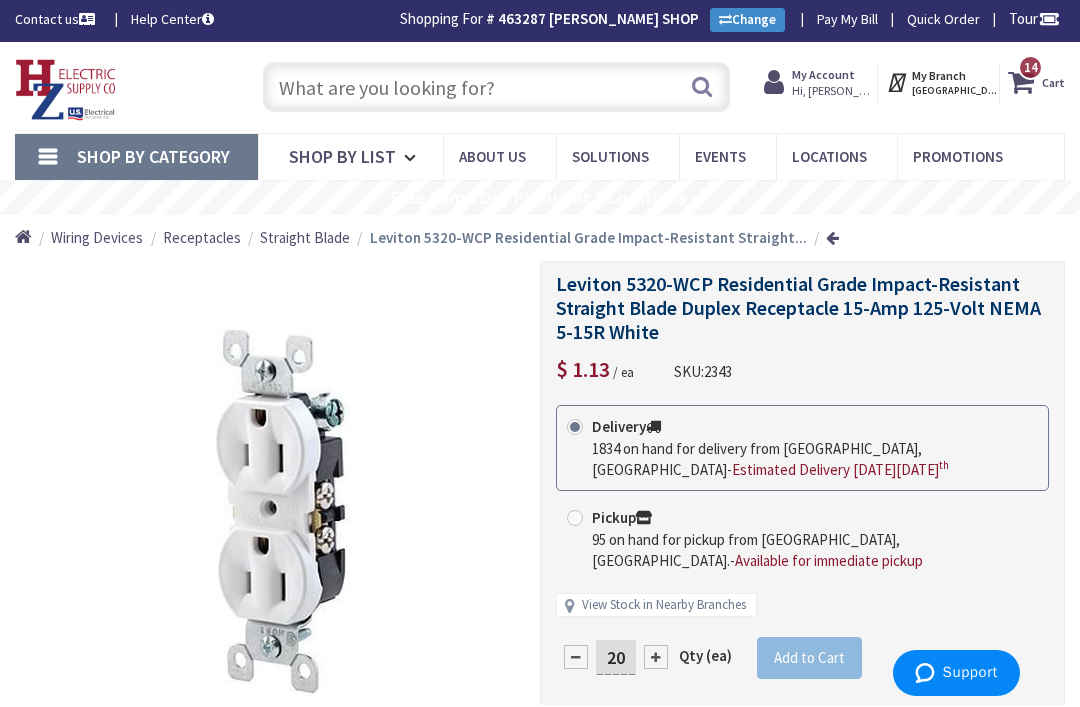 scroll, scrollTop: 0, scrollLeft: 0, axis: both 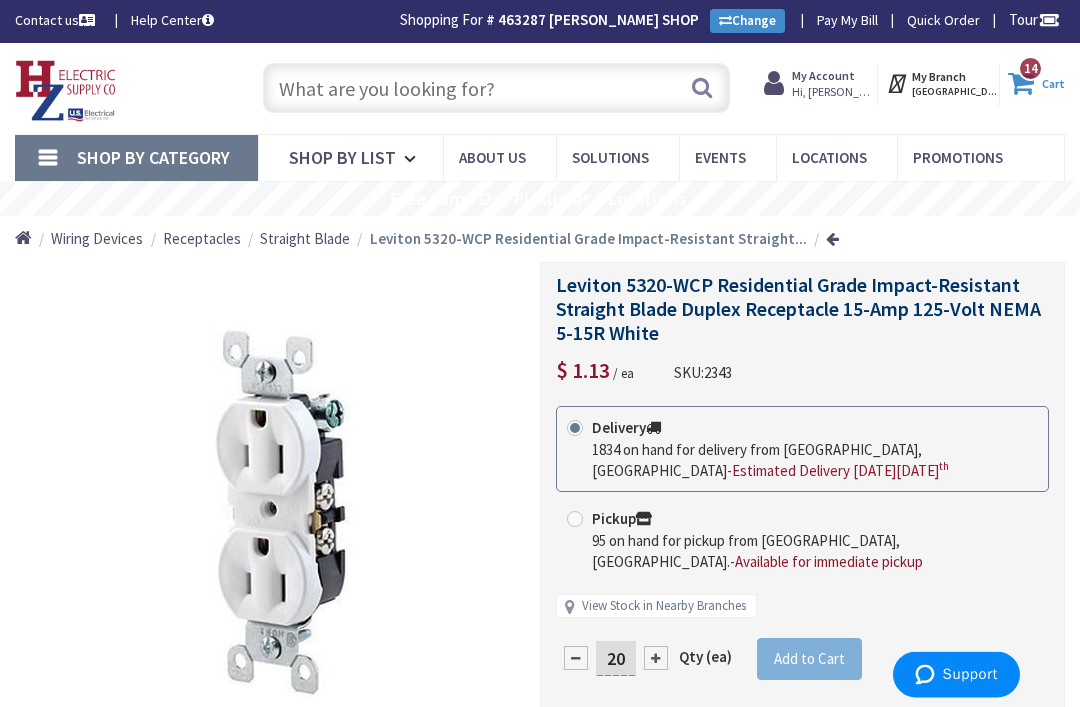click at bounding box center [1025, 84] 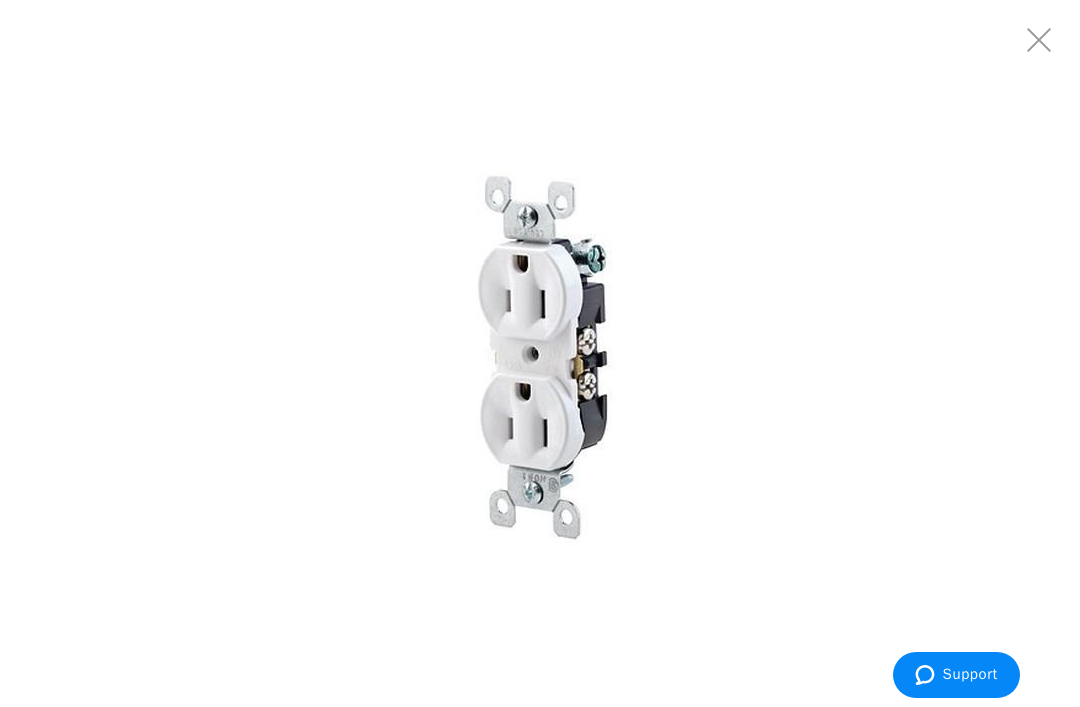 scroll, scrollTop: 1, scrollLeft: 0, axis: vertical 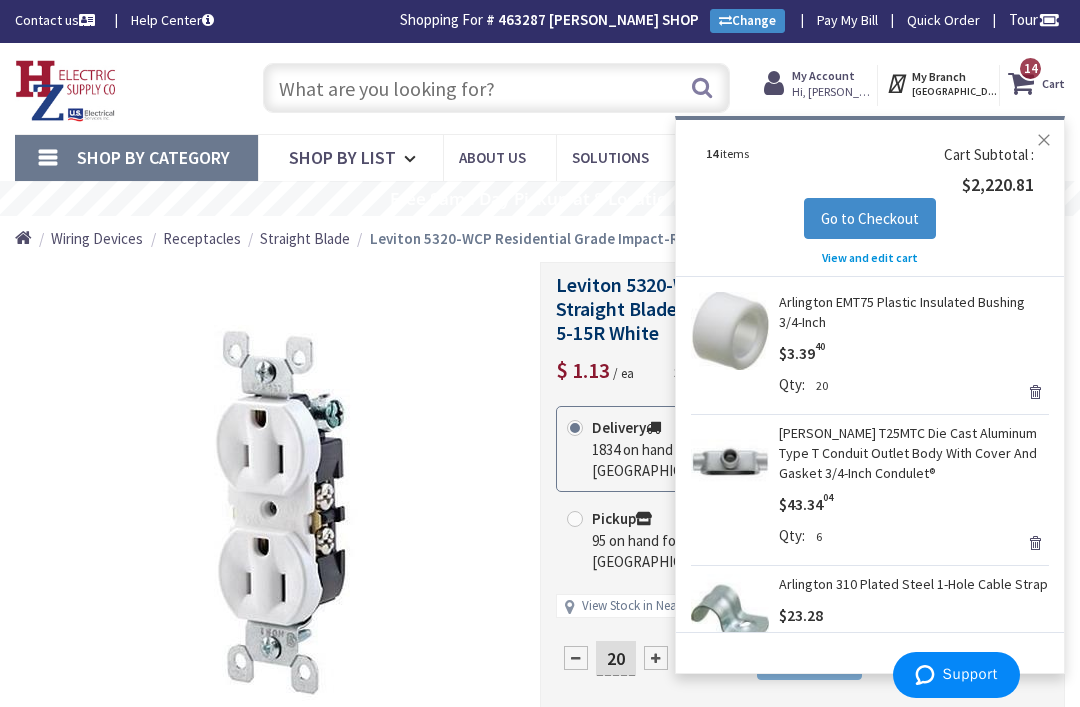 click on "Close" at bounding box center [1044, 140] 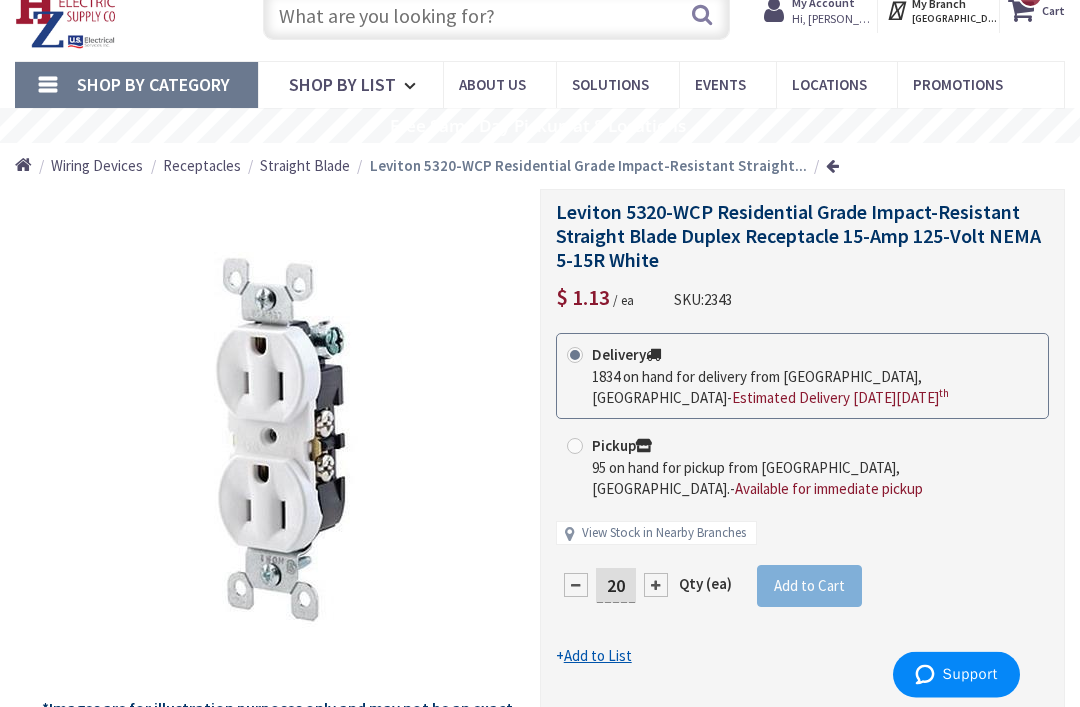 scroll, scrollTop: 75, scrollLeft: 0, axis: vertical 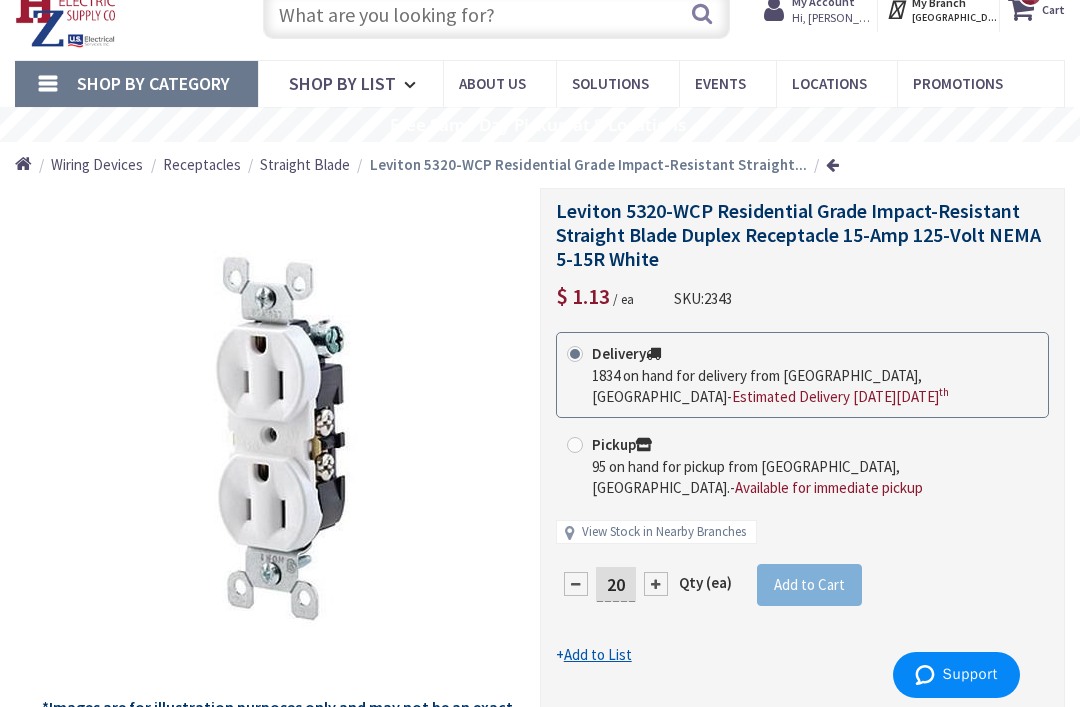 click on "This product is Discontinued
Delivery
1834 on hand for delivery from Middletown, CT
-  Estimated Delivery on Friday, July 11 th
Pickup
95 on hand for pickup from Springfield, MA.
-  Available for immediate pickup
View Stock in Nearby Branches
20 Qty (ea)" at bounding box center (802, 499) 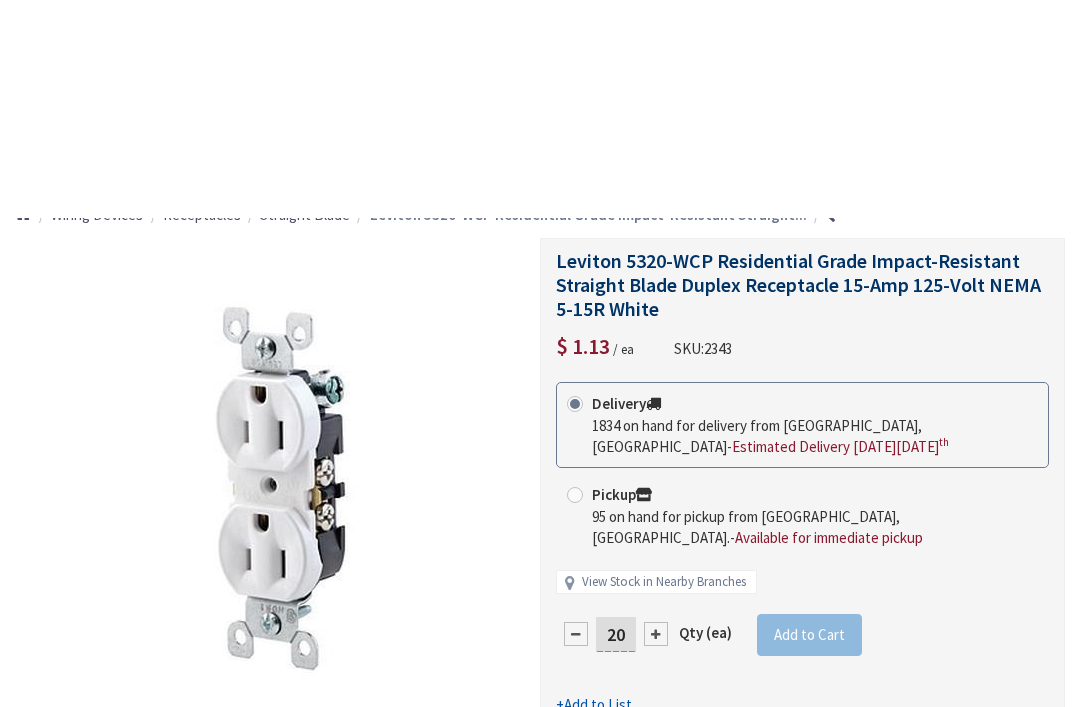 scroll, scrollTop: 0, scrollLeft: 0, axis: both 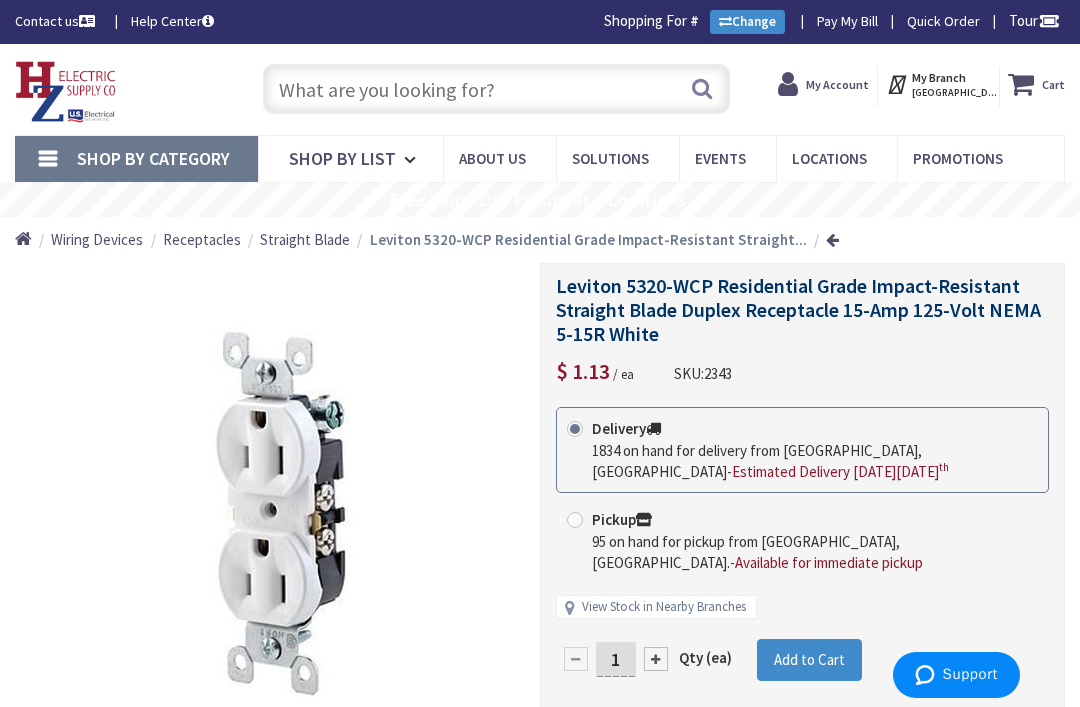 click on "1" at bounding box center [616, 659] 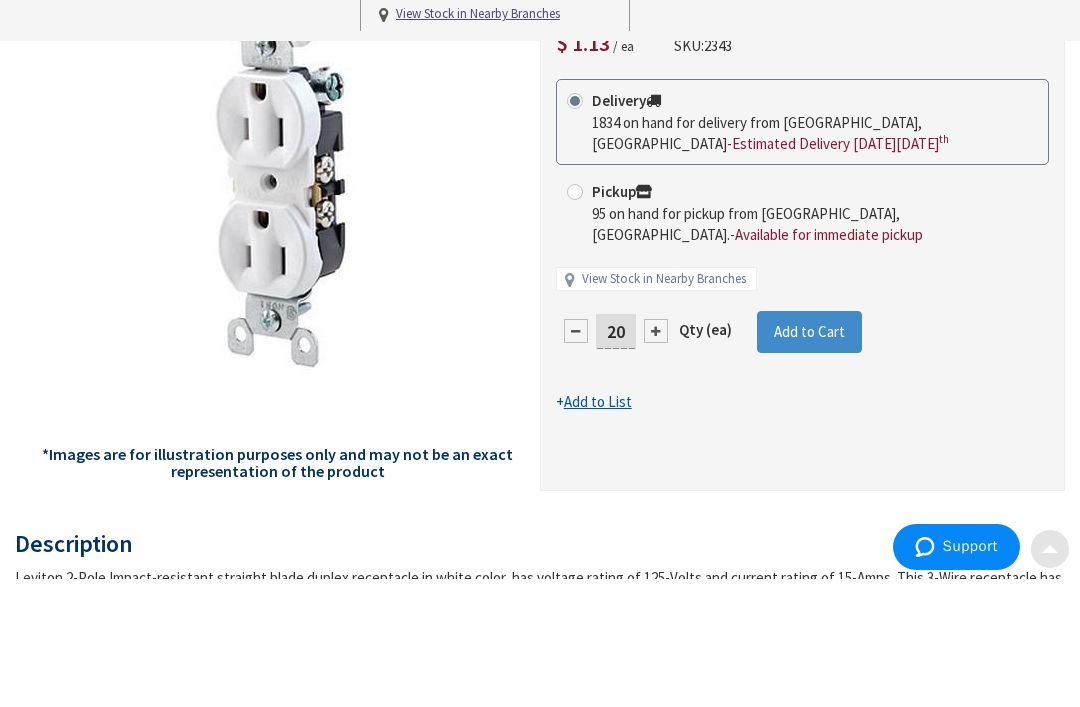 scroll, scrollTop: 271, scrollLeft: 0, axis: vertical 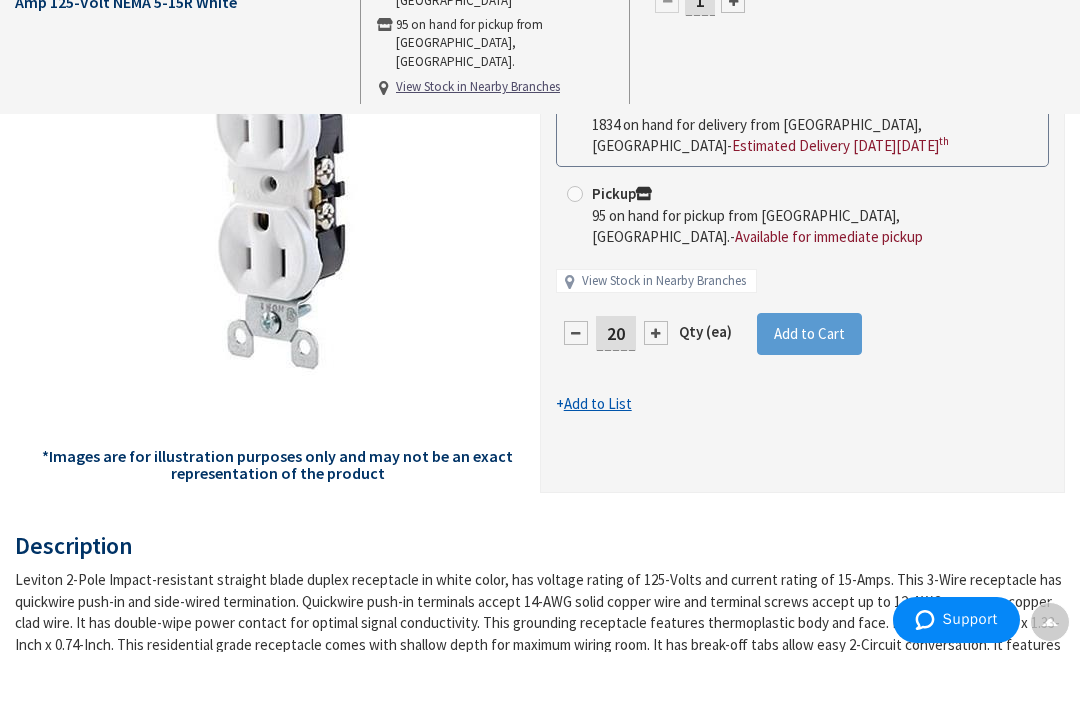 type on "20" 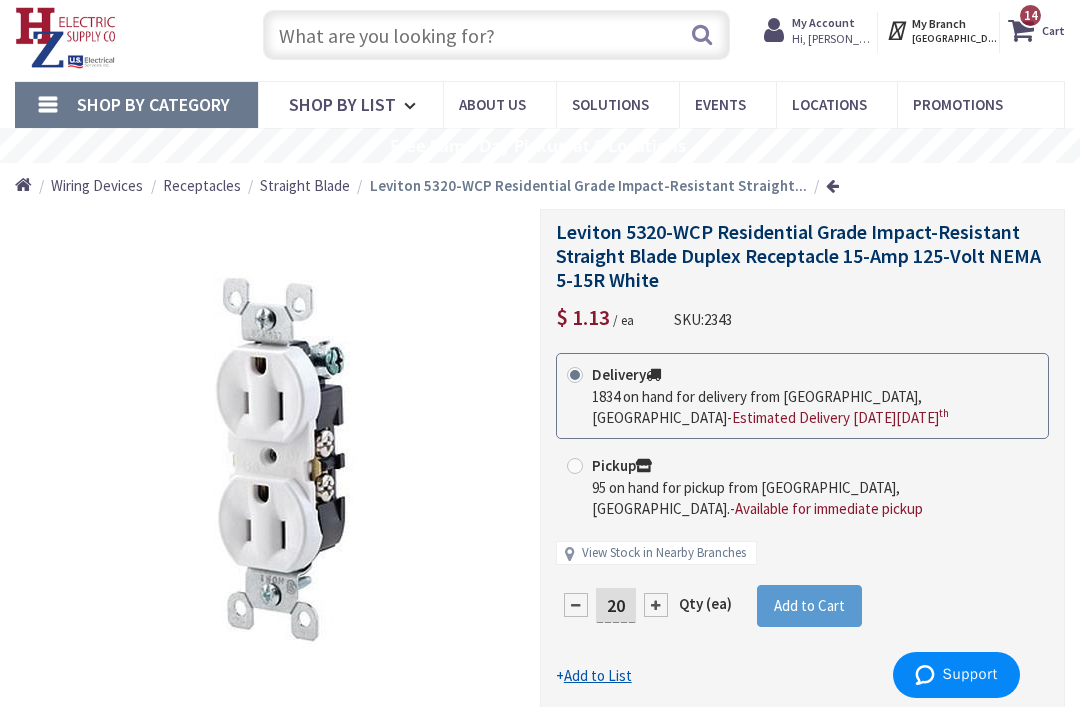 scroll, scrollTop: 0, scrollLeft: 0, axis: both 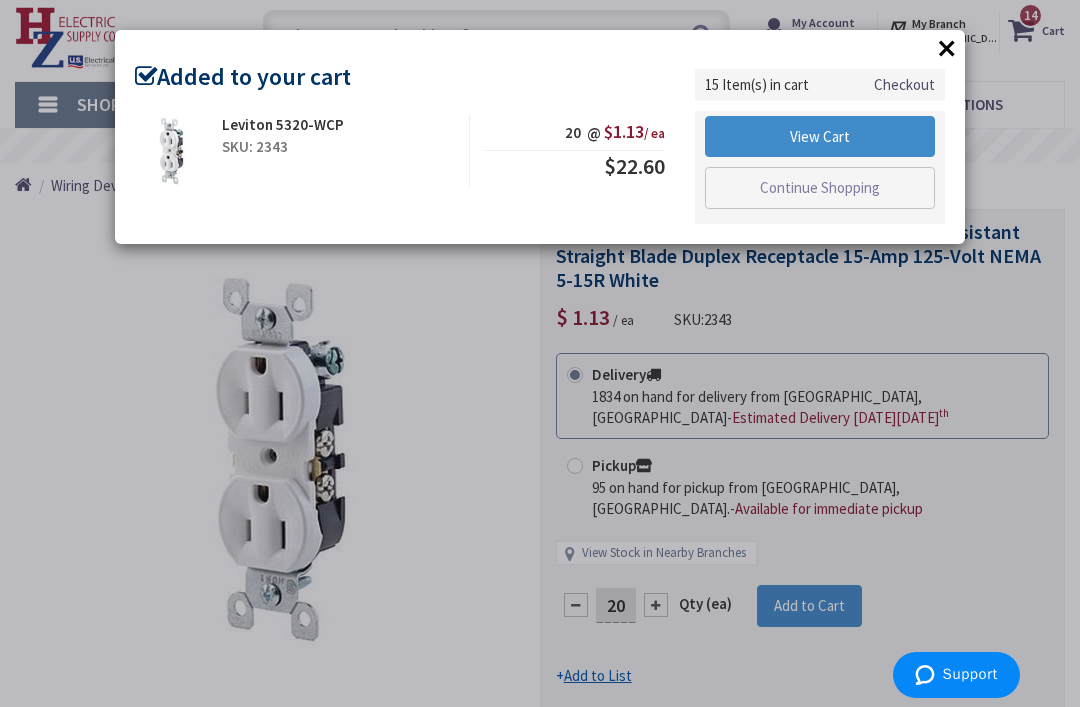 click on "×" at bounding box center (947, 48) 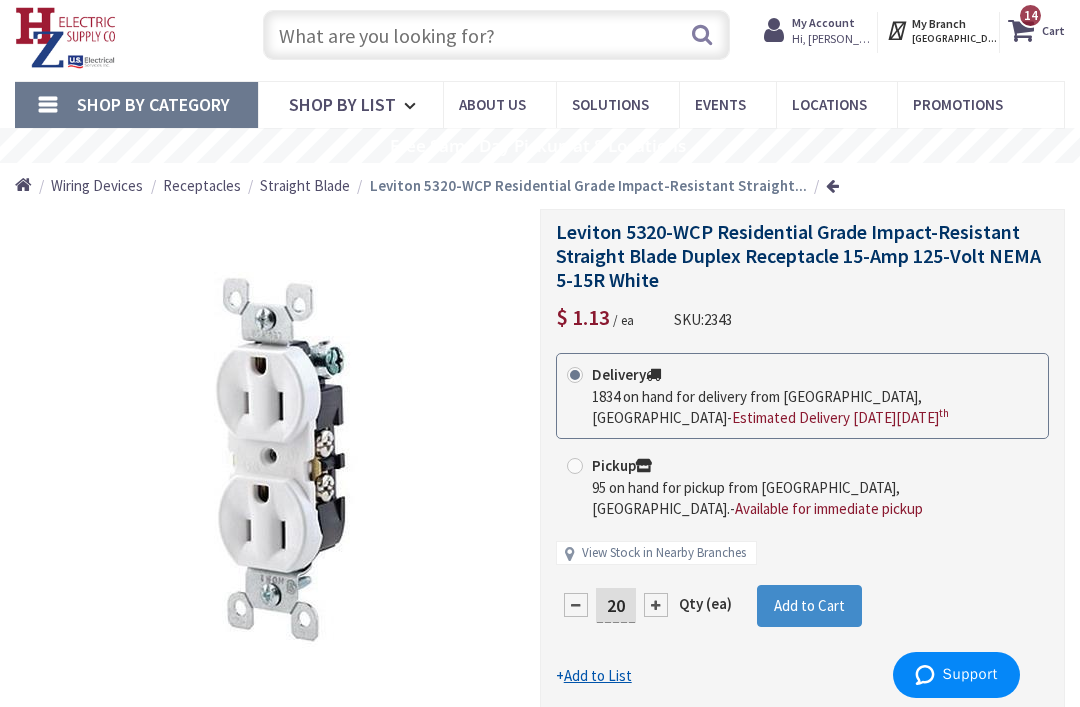 click at bounding box center (497, 35) 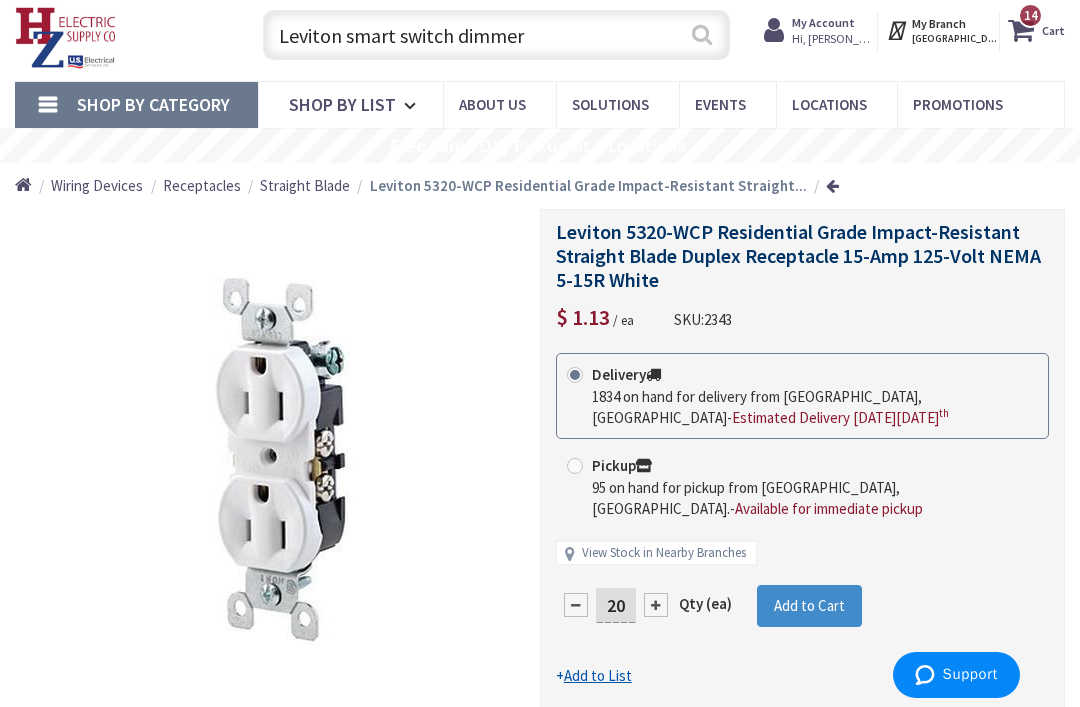 type on "Leviton smart switch dimmer" 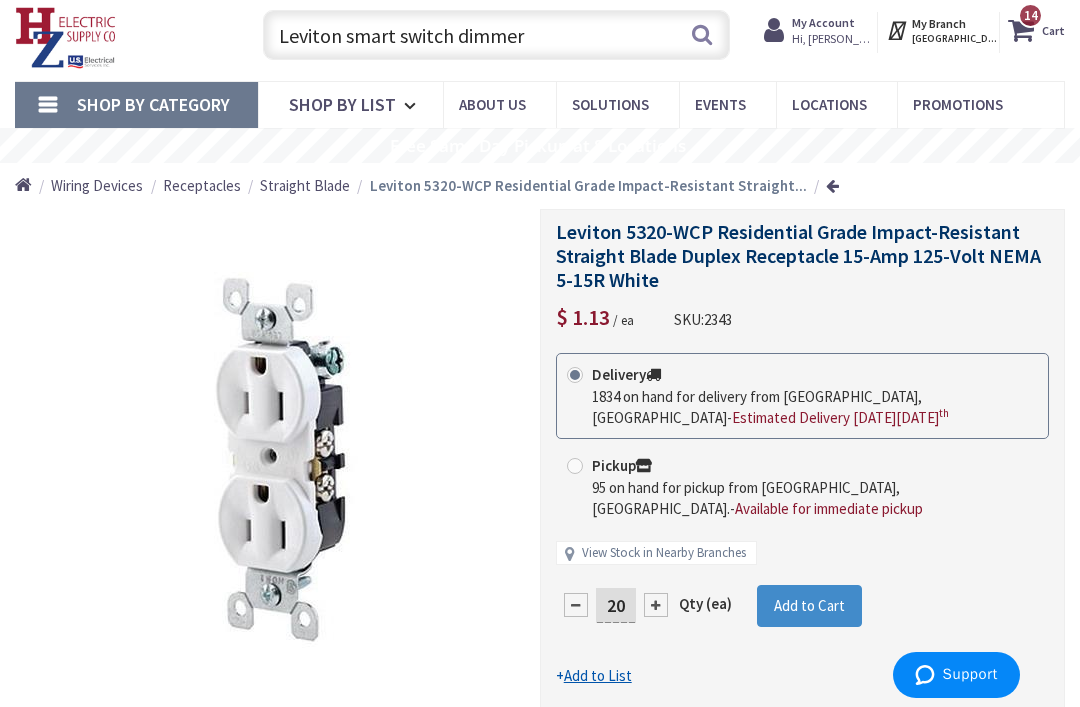click on "Leviton smart switch dimmer" at bounding box center (497, 35) 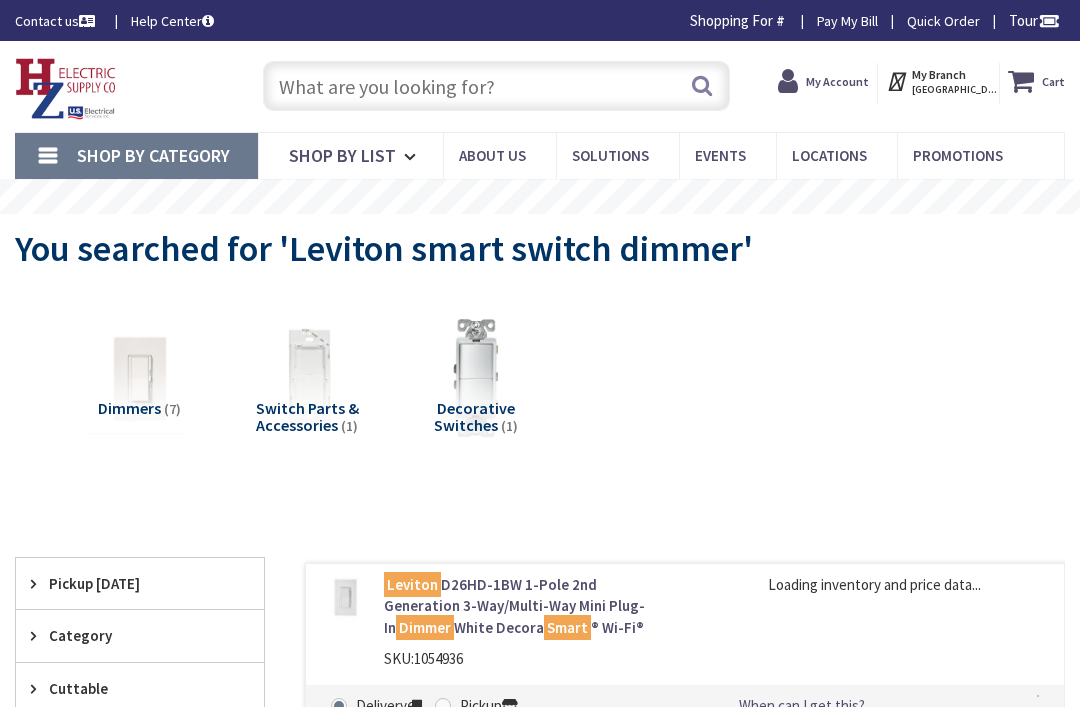 scroll, scrollTop: 0, scrollLeft: 0, axis: both 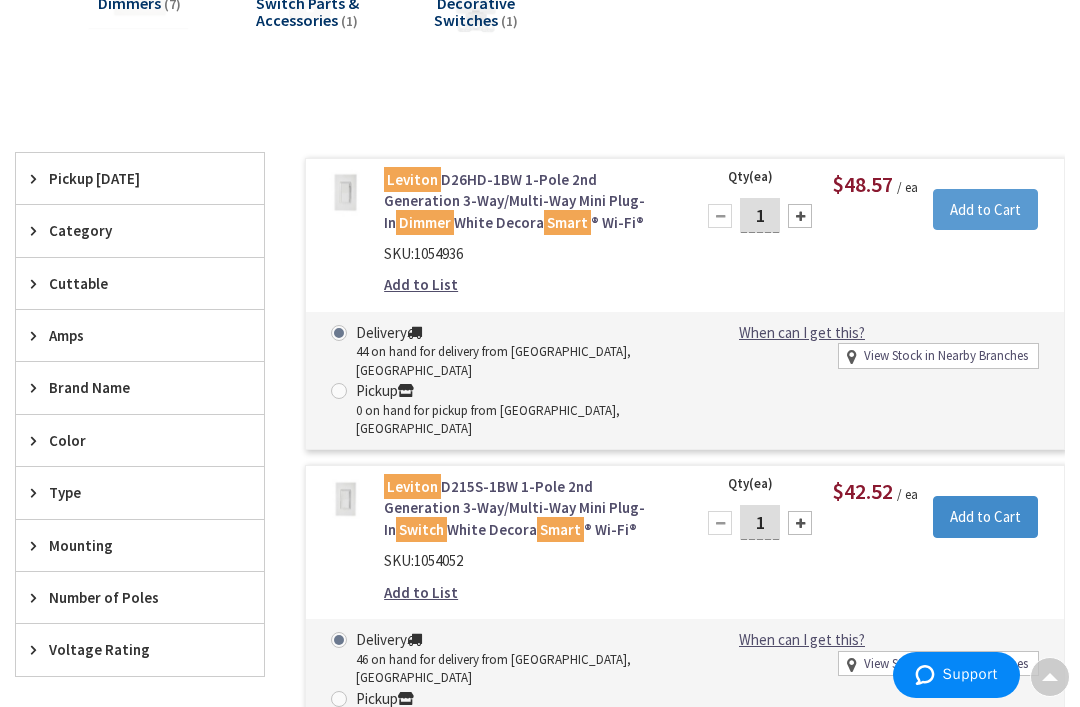 click on "Add to Cart" at bounding box center (985, 210) 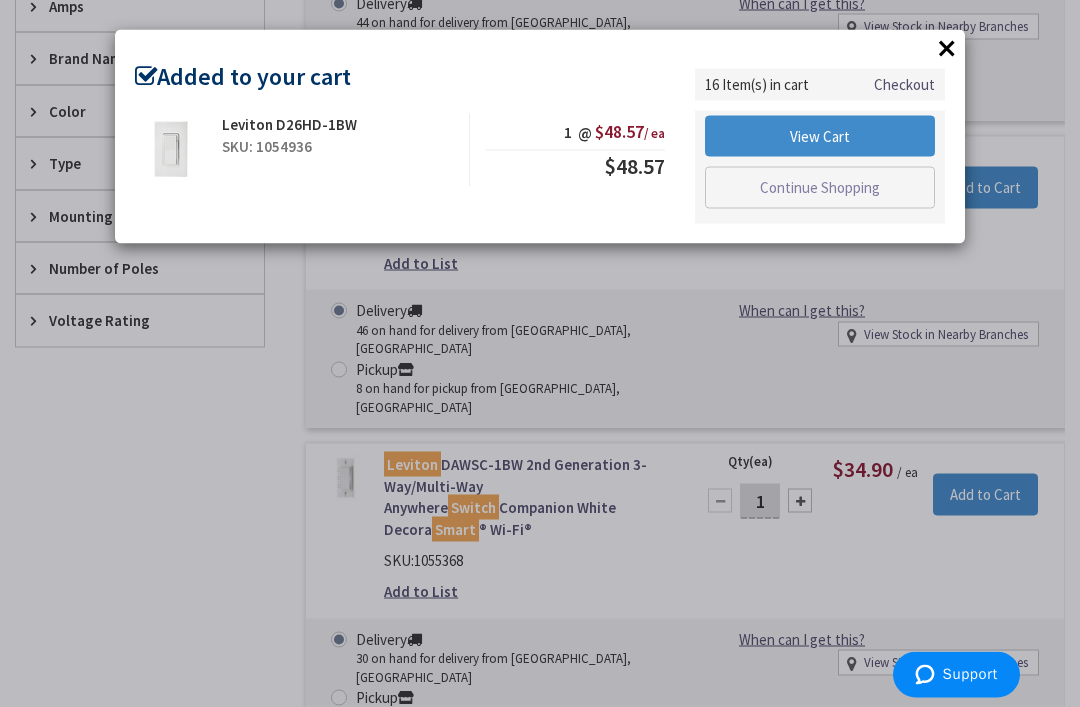 scroll, scrollTop: 739, scrollLeft: 0, axis: vertical 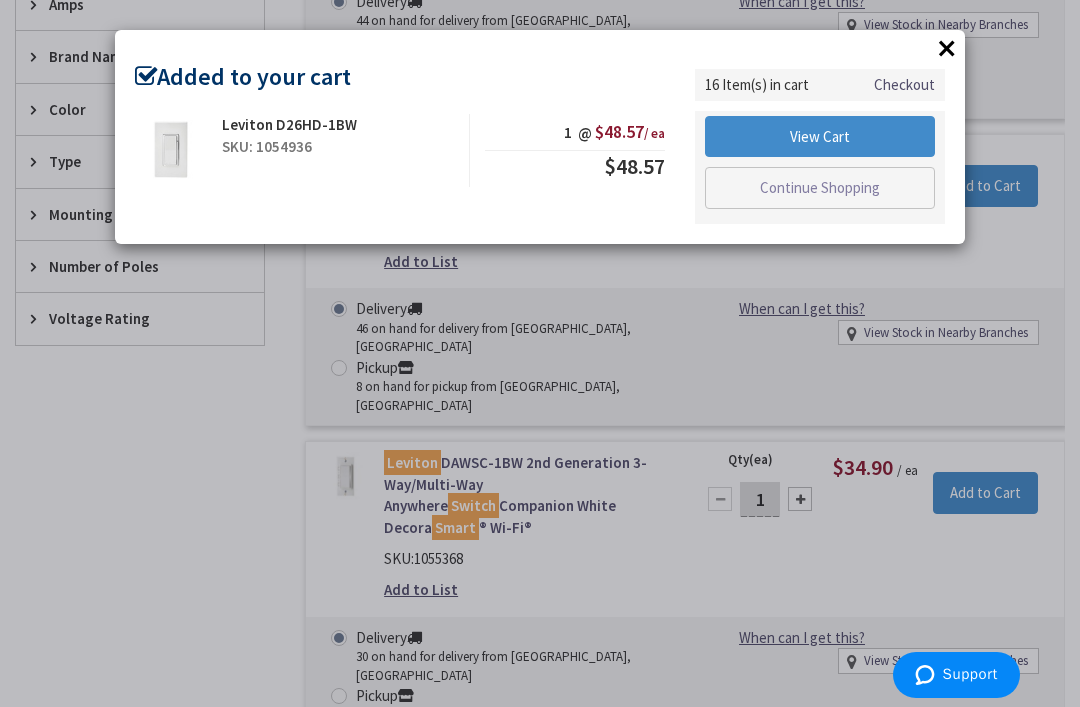 click on "×" at bounding box center [947, 48] 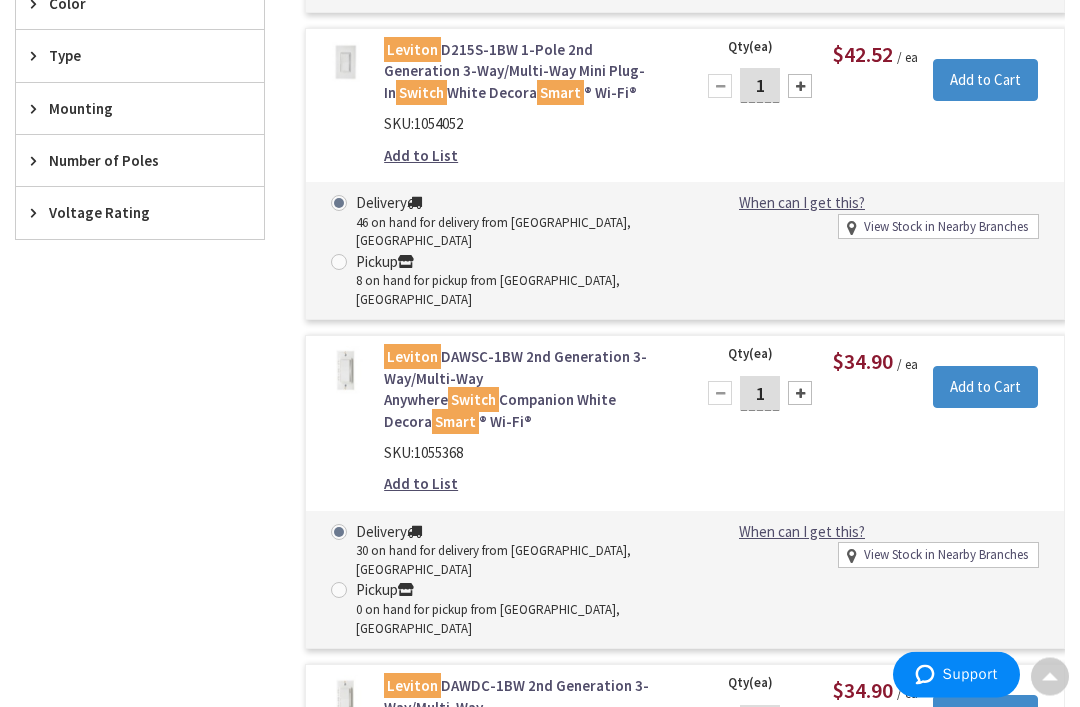 scroll, scrollTop: 845, scrollLeft: 0, axis: vertical 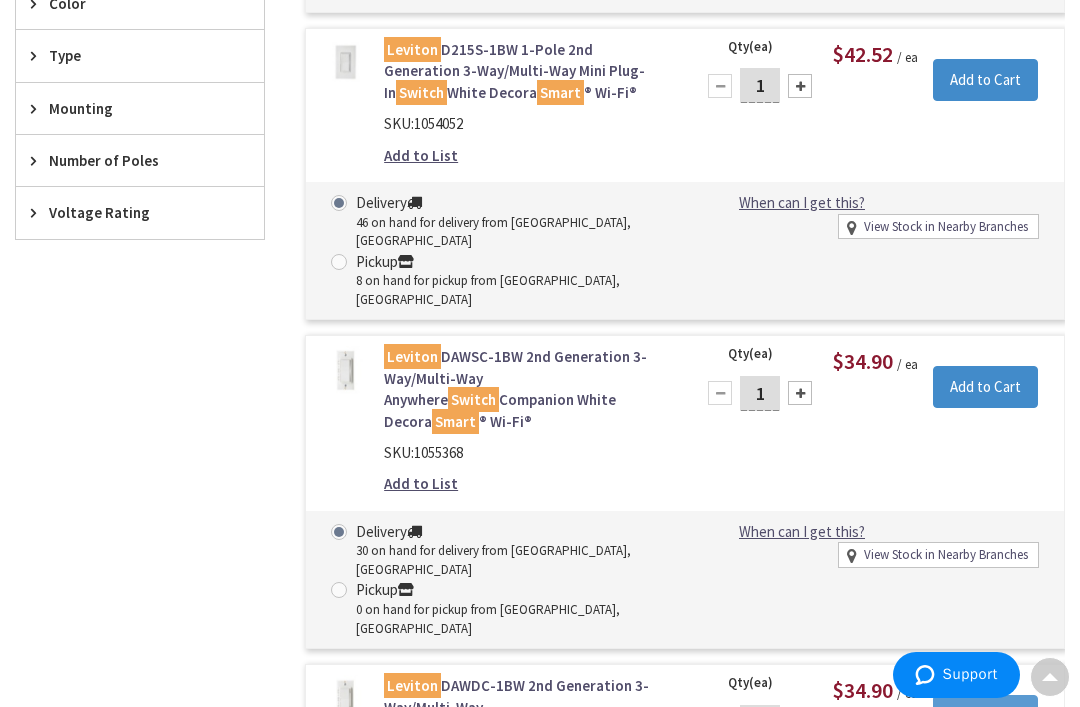 click on "Add to Cart" at bounding box center (985, 716) 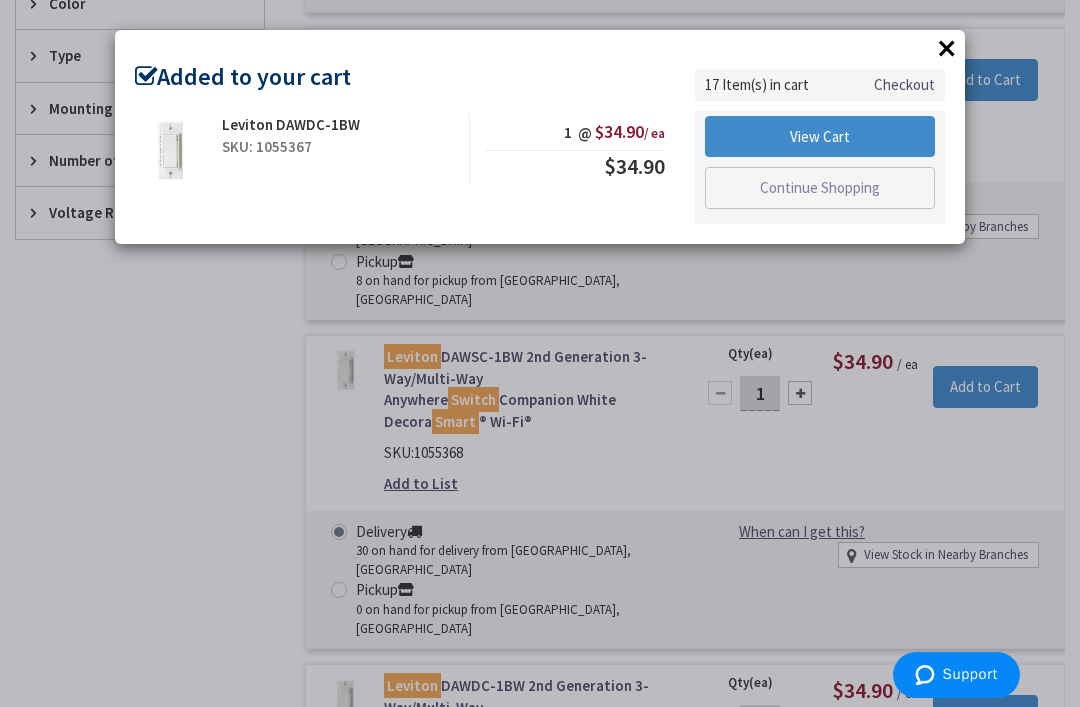 click on "×" at bounding box center [947, 48] 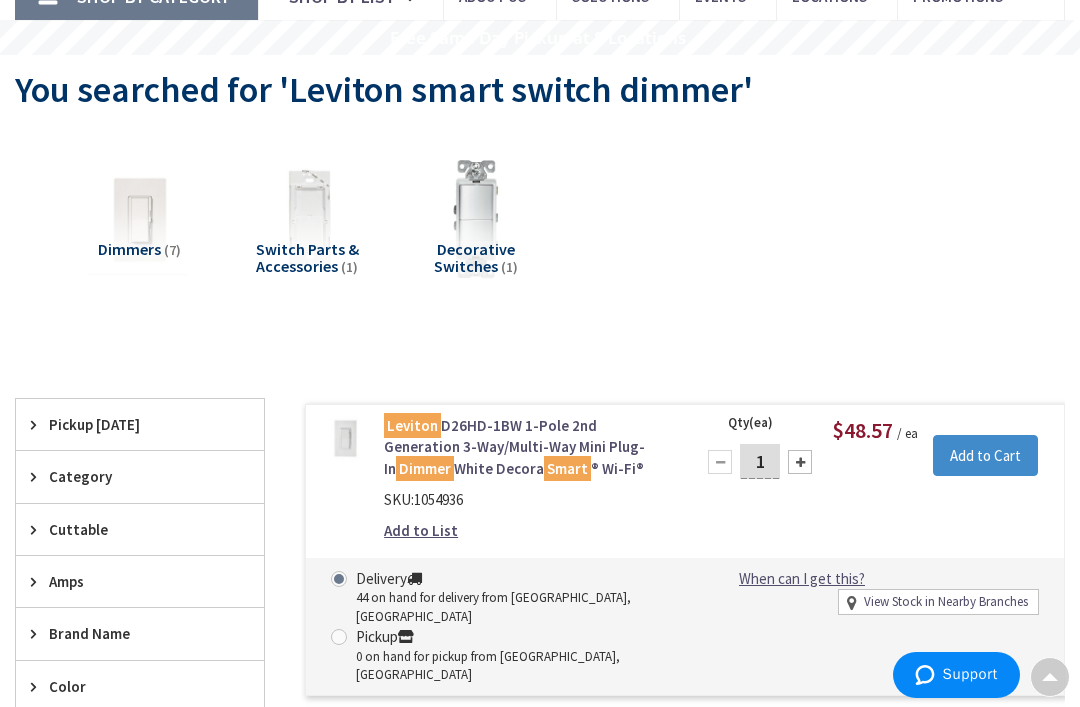 scroll, scrollTop: 0, scrollLeft: 0, axis: both 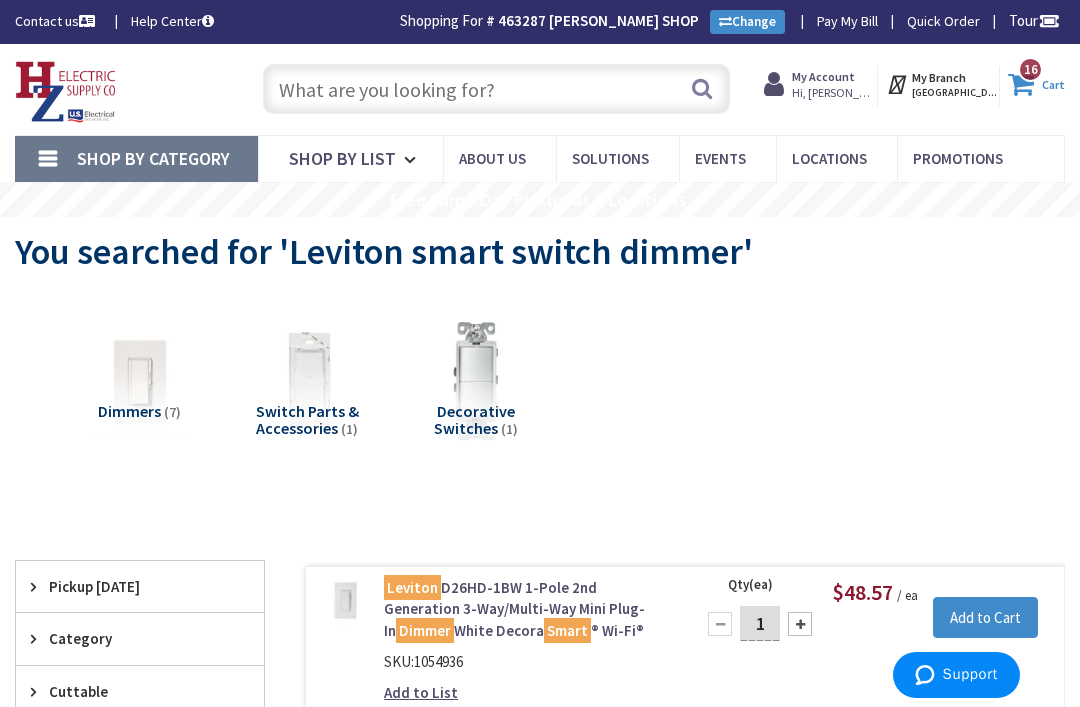 click on "16
16
items" at bounding box center (1030, 69) 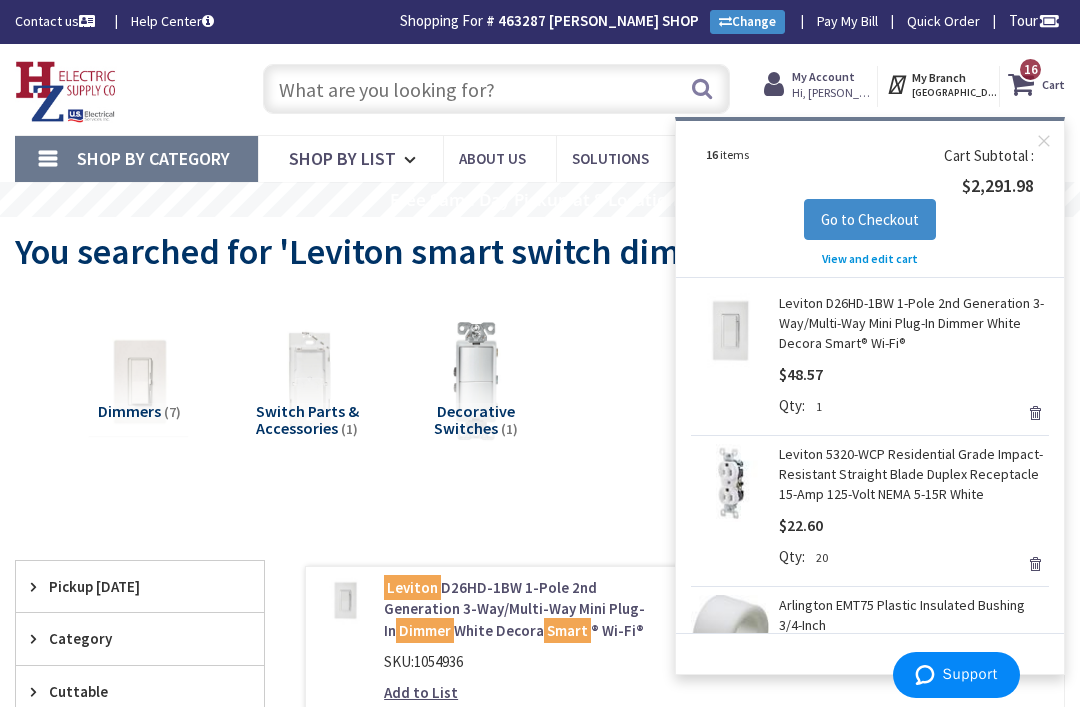 click on "View and edit cart" at bounding box center (870, 258) 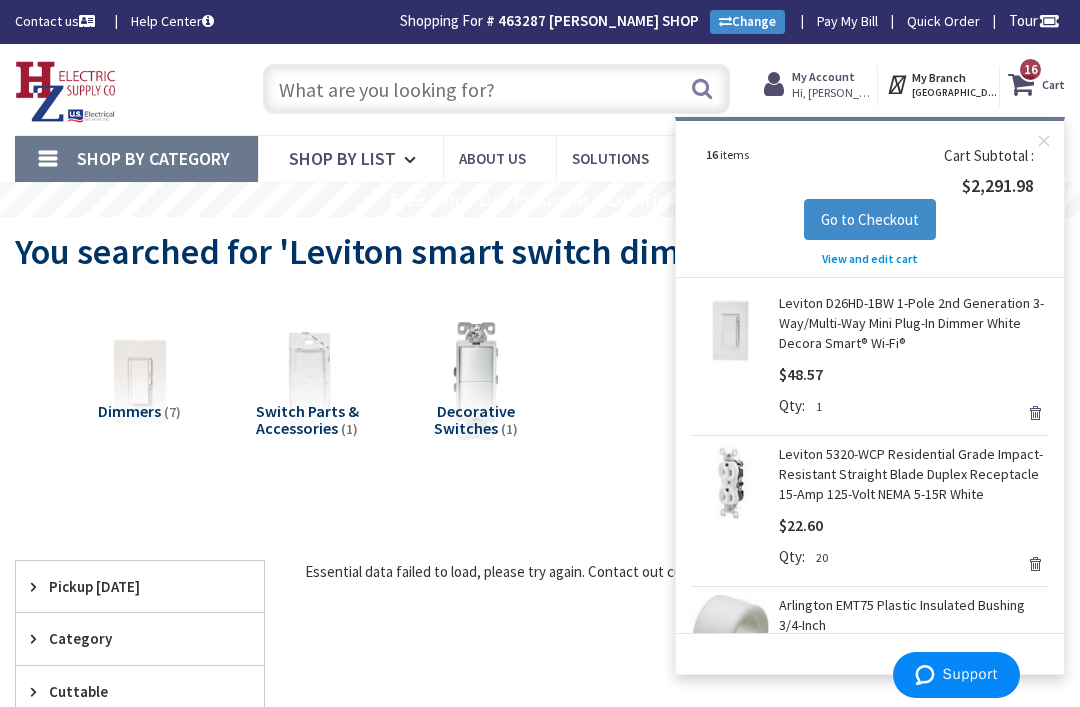 click on "View and edit cart" at bounding box center [870, 258] 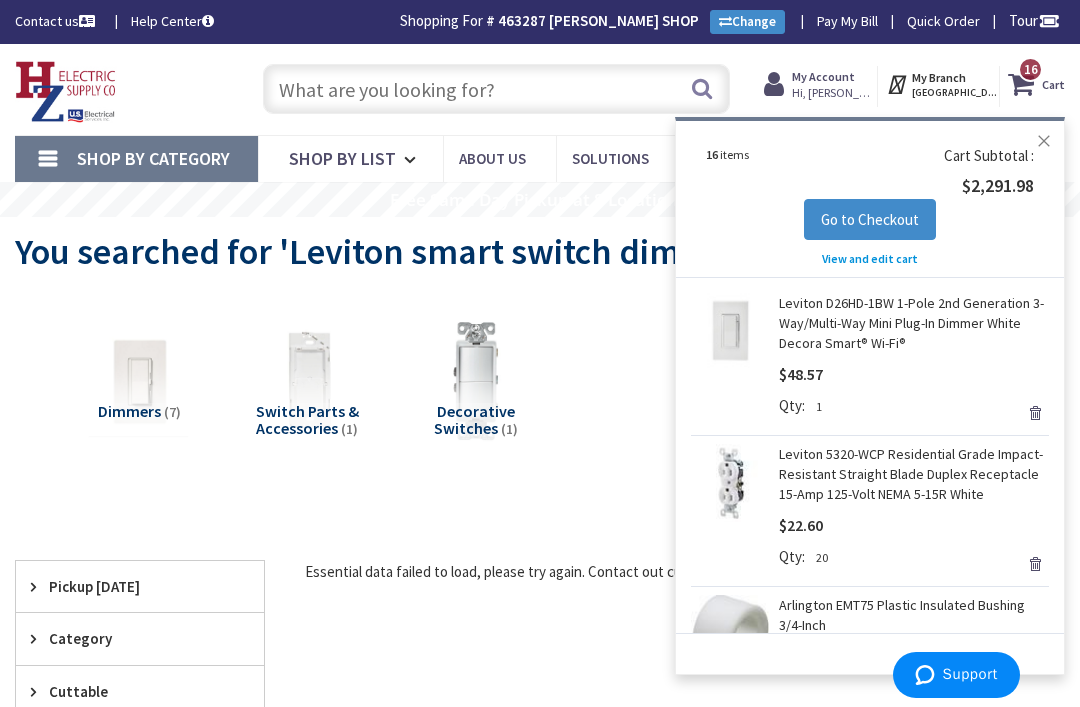 click on "Close" at bounding box center [1044, 141] 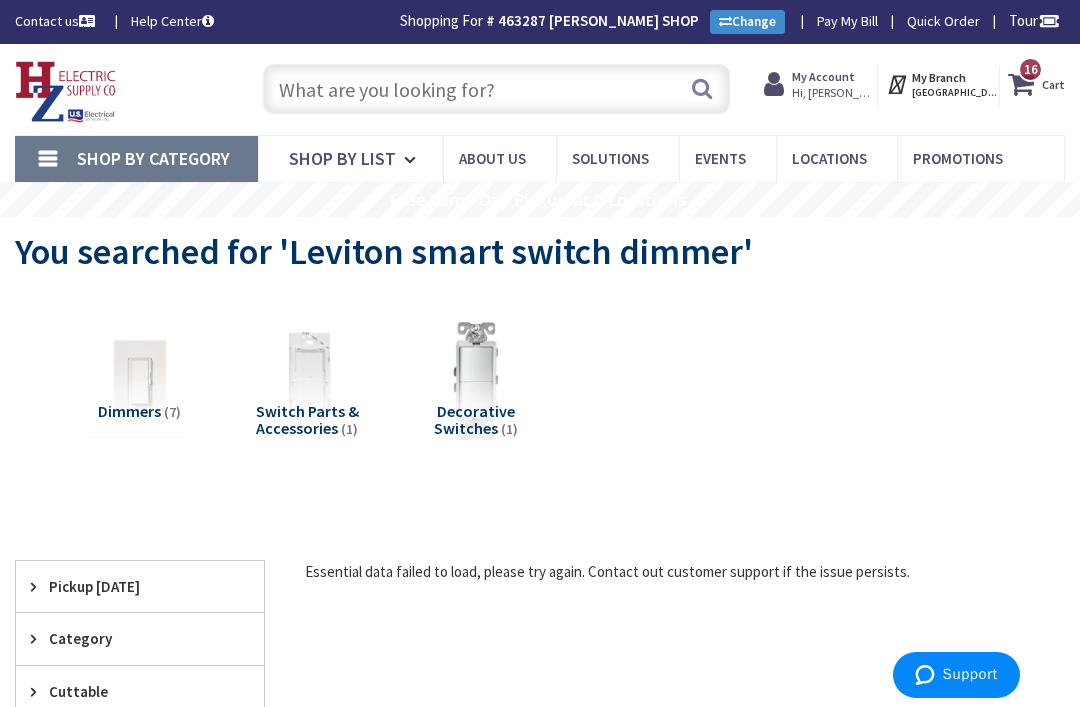 click on "Shop By Category
Conduit and Fittings Cable Tray & Accessories Cable Trays Cable Tray Fittings & Accessories Conduit Fittings Combination Fittings Conduit Bushings Conduit Fitting Bodies Conduit Lock Nuts Conduit Nipples Conduit Reducing Washers Covers & Gaskets EMT Fittings ENT & Innerduct Fittings Expansion Fittings Flex Fittings Hazardous Location Fittings Liquid Tight Fittings PVC Coated Conduit Fittings PVC Conduit Fittings Rigid Conduit Fittings Drains & Breathers Service Entrance Fittings Metal Clad Fittings Hangers, Clamps & Supports Conduit Clips & Clamps Conduit Spacers Conduit Straps Hangers Beam Clamps Supports Metallic Conduit Flexible Metallic Conduit Electrical Metallic Conduit (EMT) Intermediate Metallic Conduit (IMC) PVC Coated Conduit Rigid Metallic Conduit (RMC) Liquidtight Metallic Conduit (LTMC) Non-Metallic Conduit Flexible Non-Metallic Conduit Electrical Non-Metallic Tubing (ENT) PVC Conduit Raceways MC" at bounding box center [540, 159] 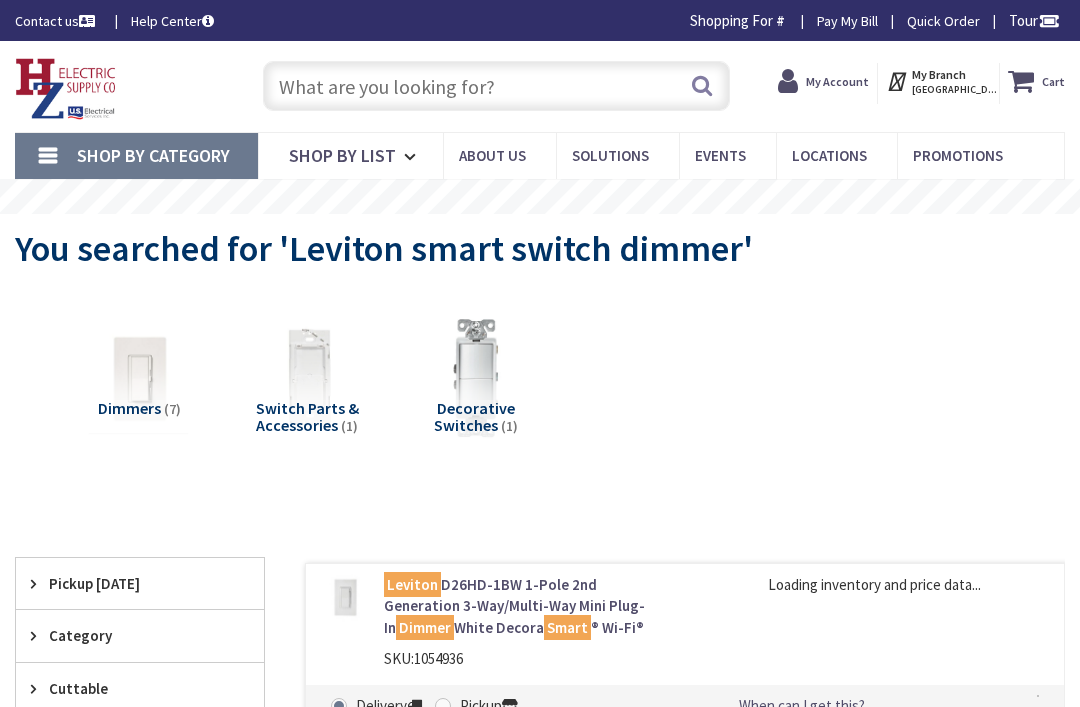 scroll, scrollTop: 0, scrollLeft: 0, axis: both 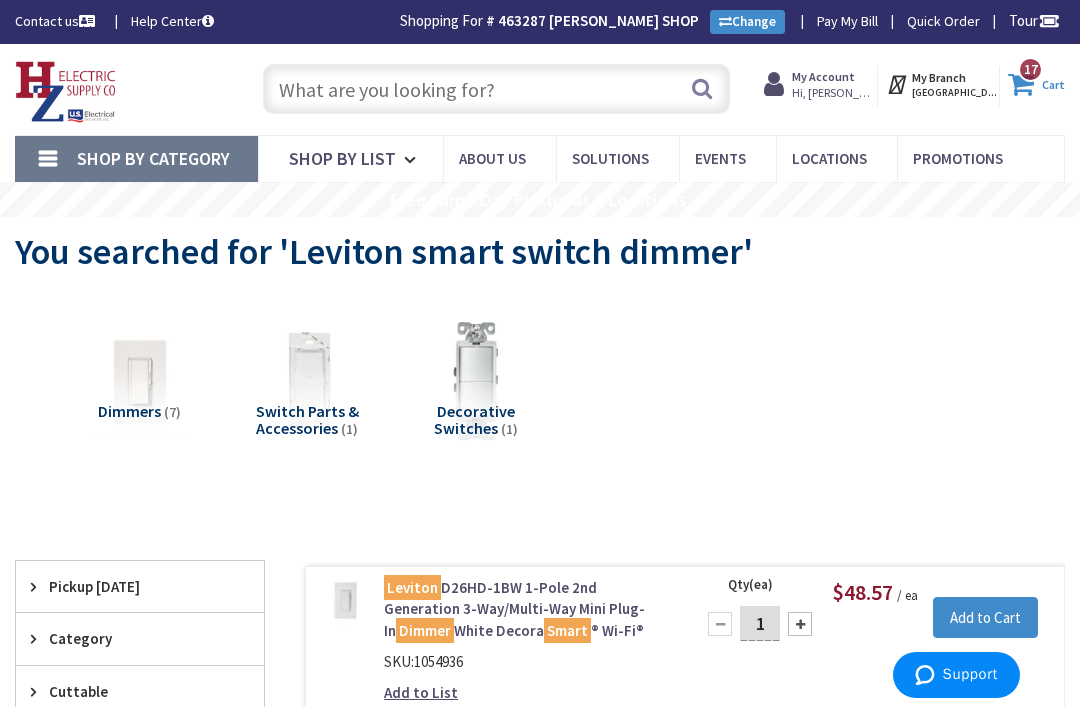 click on "Cart" at bounding box center [1053, 84] 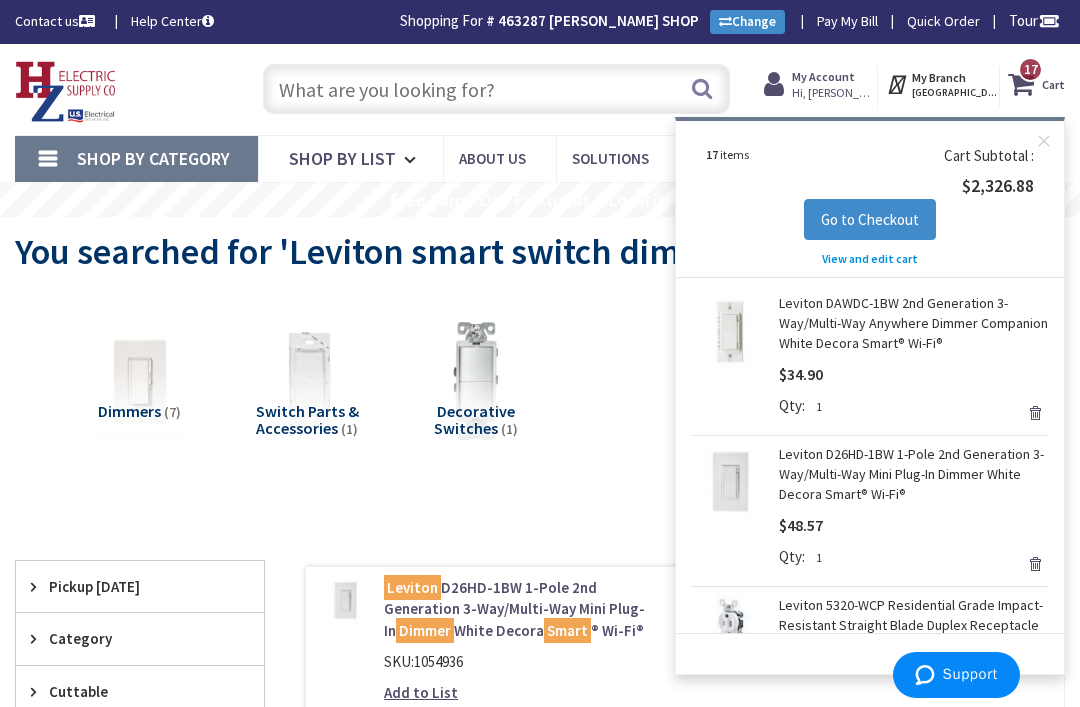 click on "View and edit cart" at bounding box center (870, 258) 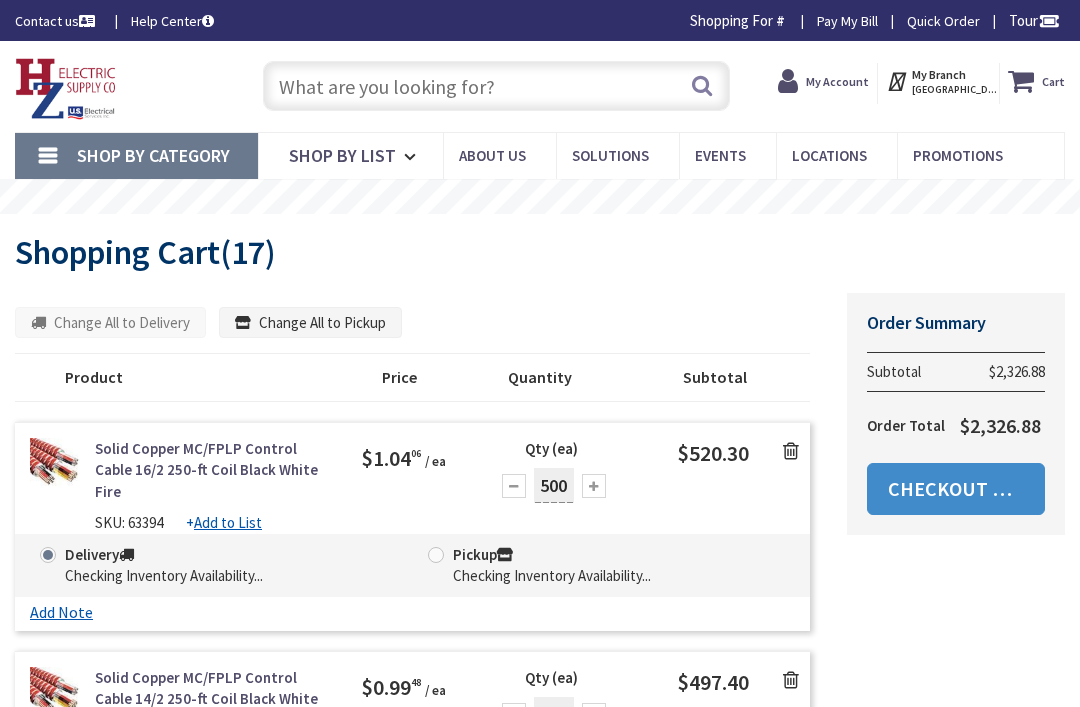 scroll, scrollTop: 0, scrollLeft: 0, axis: both 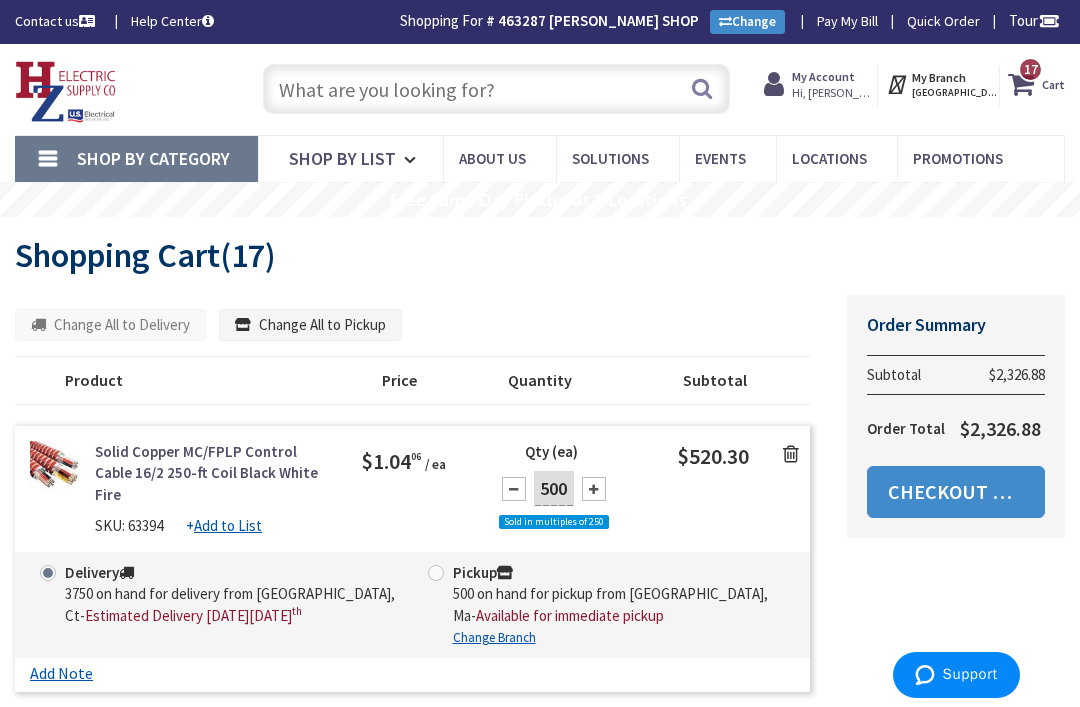 click at bounding box center [497, 89] 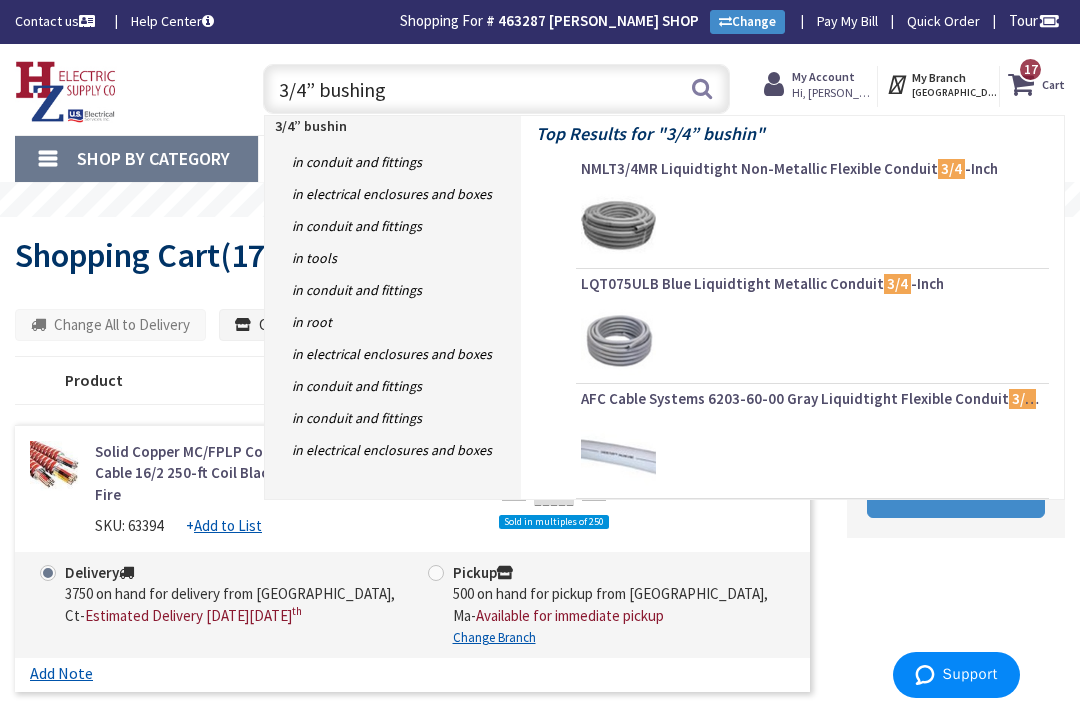 type on "3/4” bushings" 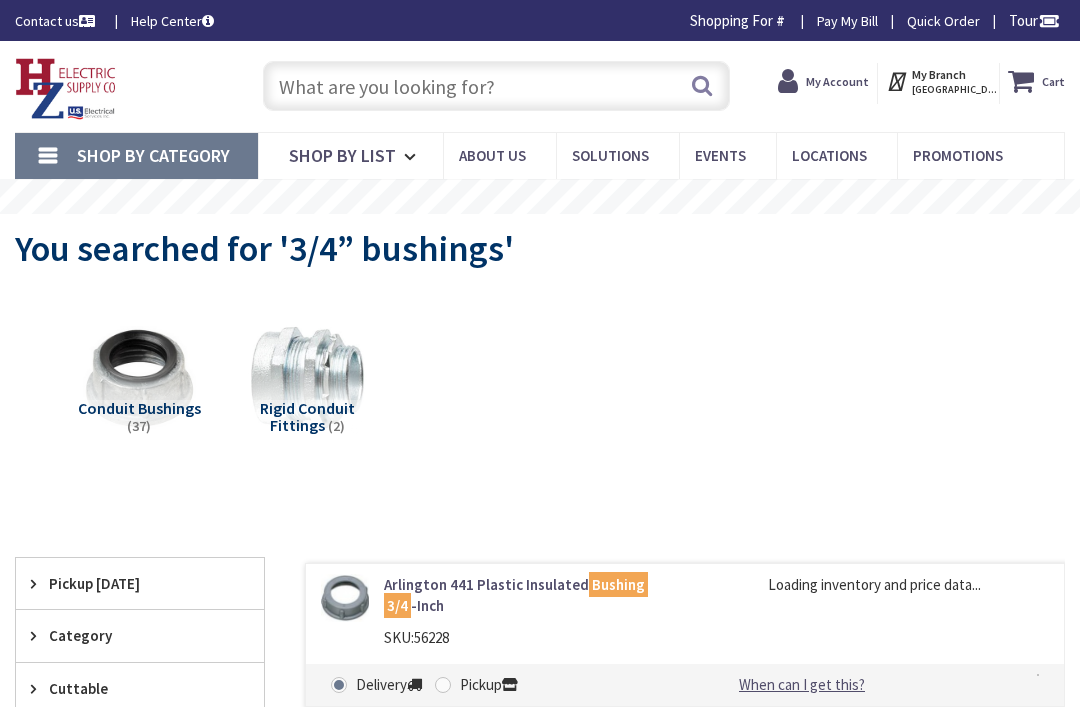 scroll, scrollTop: 0, scrollLeft: 0, axis: both 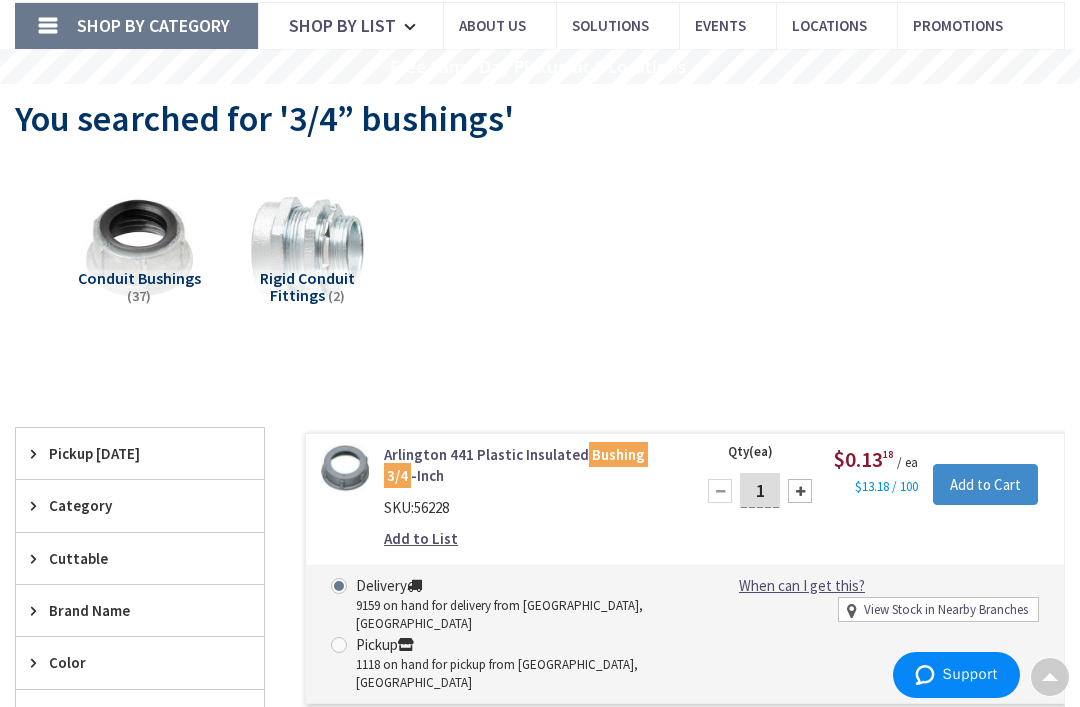 click on "1" at bounding box center [760, 490] 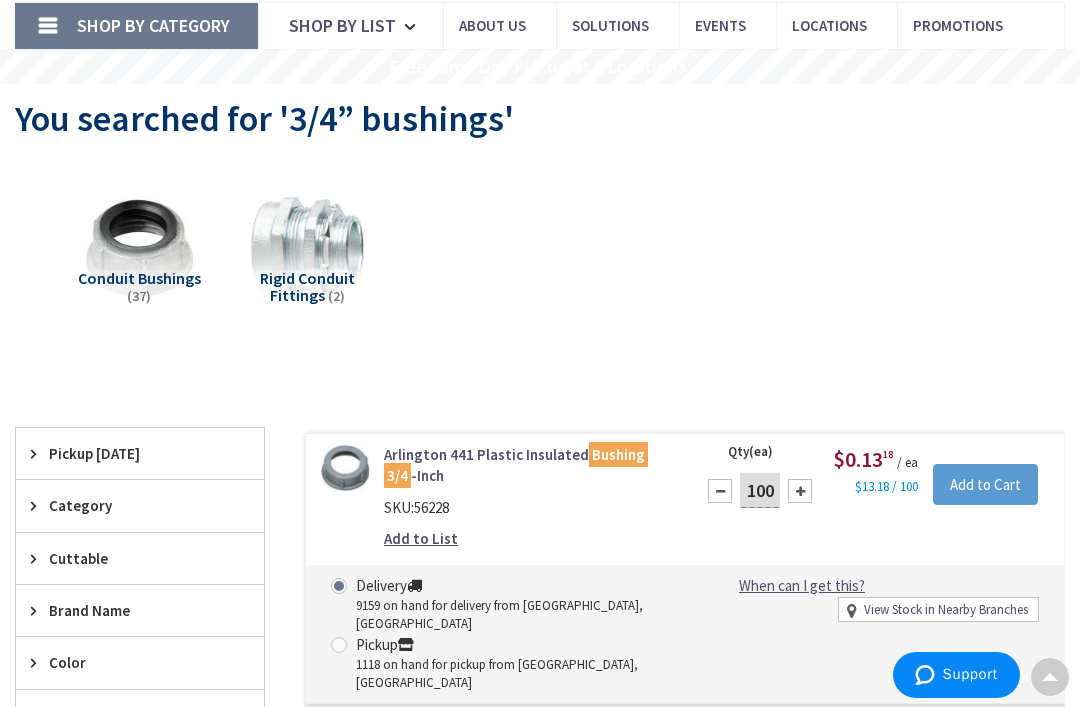 type on "100" 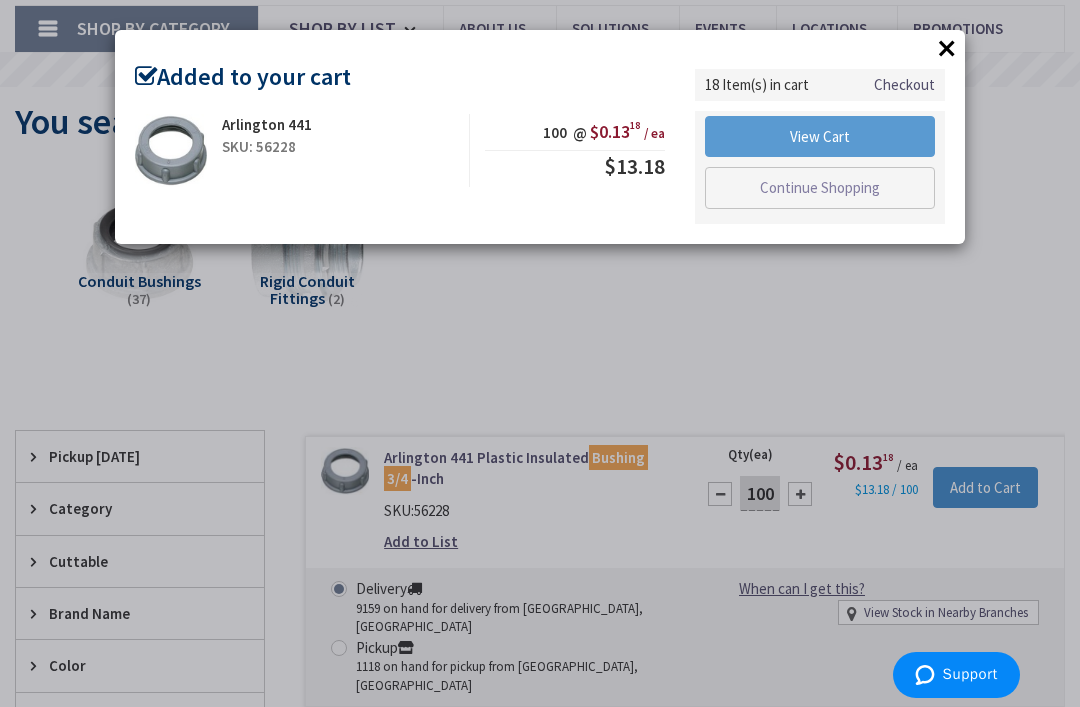 click on "View Cart" at bounding box center (820, 137) 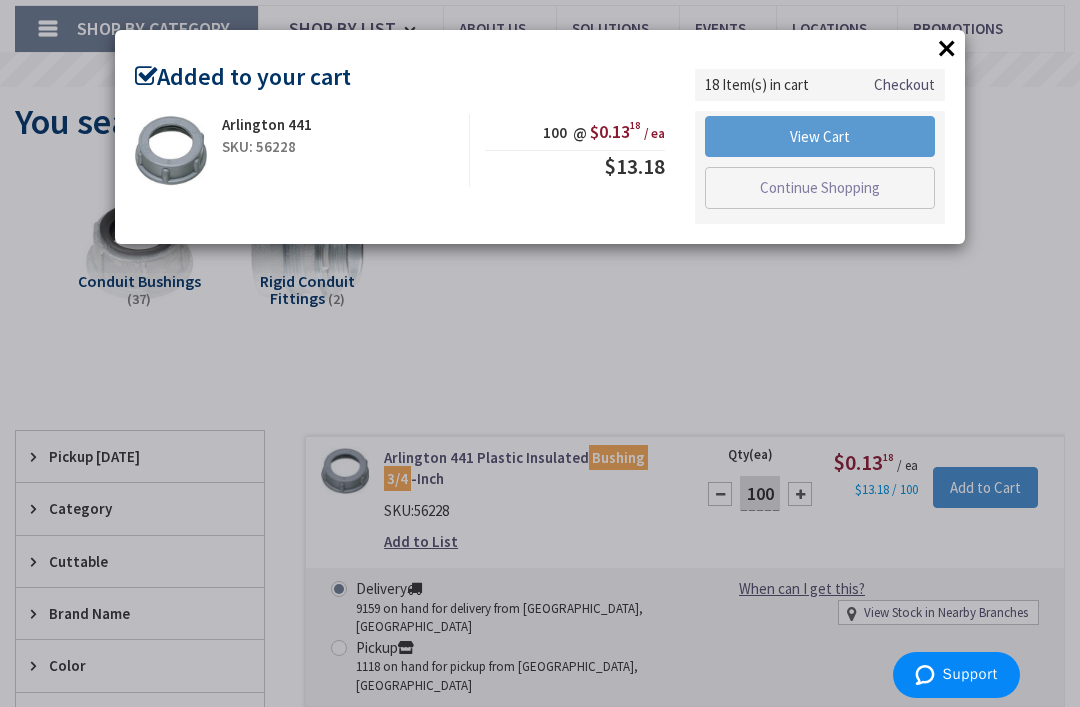 click on "View Cart" at bounding box center (820, 137) 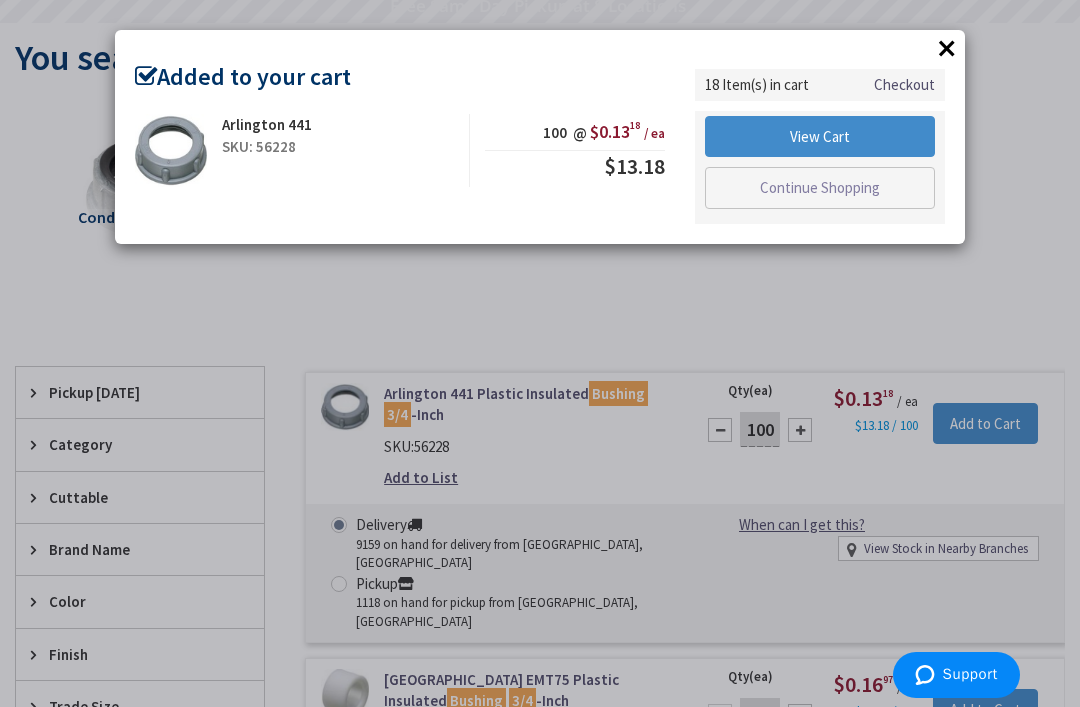 click on "×" at bounding box center (947, 48) 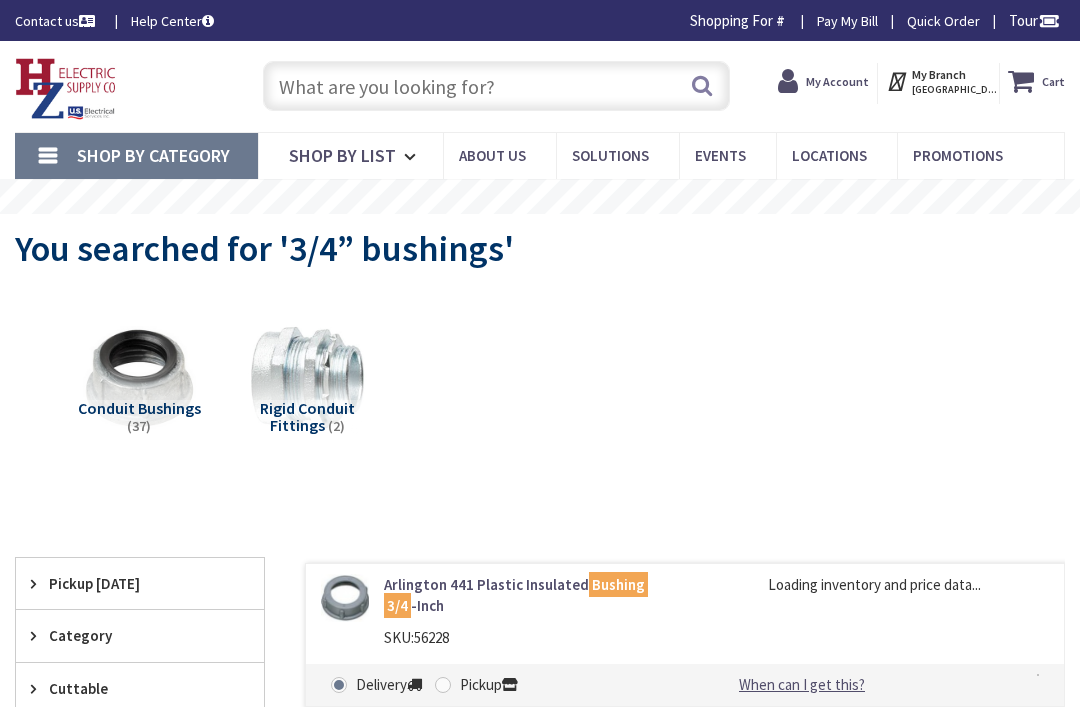 scroll, scrollTop: 0, scrollLeft: 0, axis: both 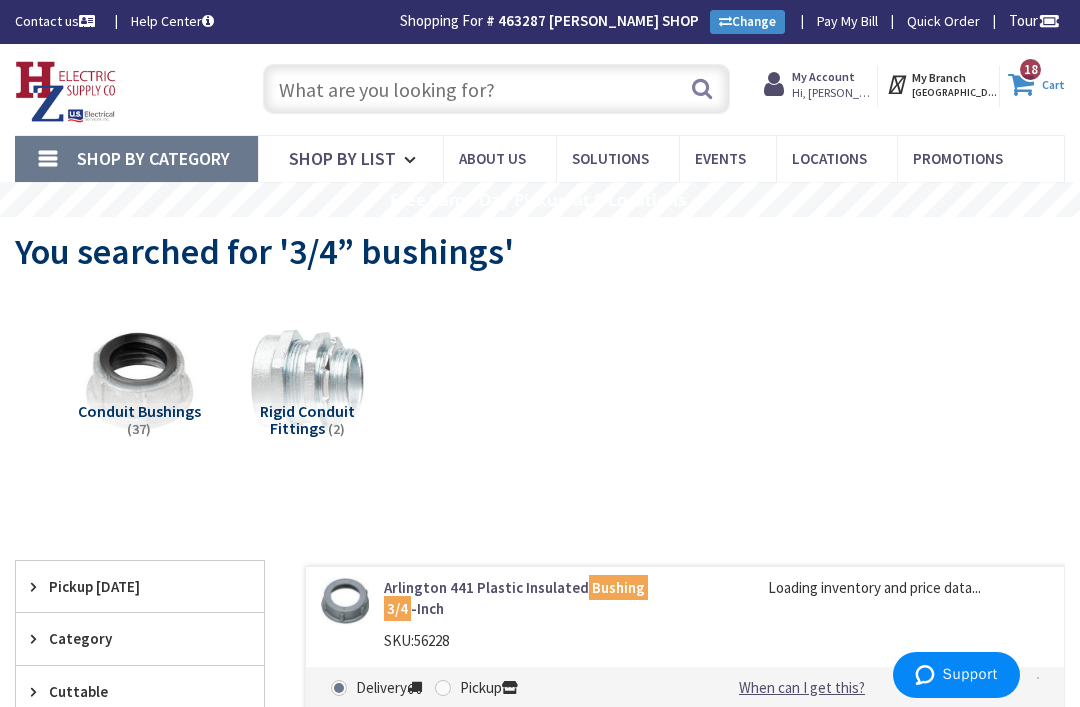 click on "Cart" at bounding box center (1053, 84) 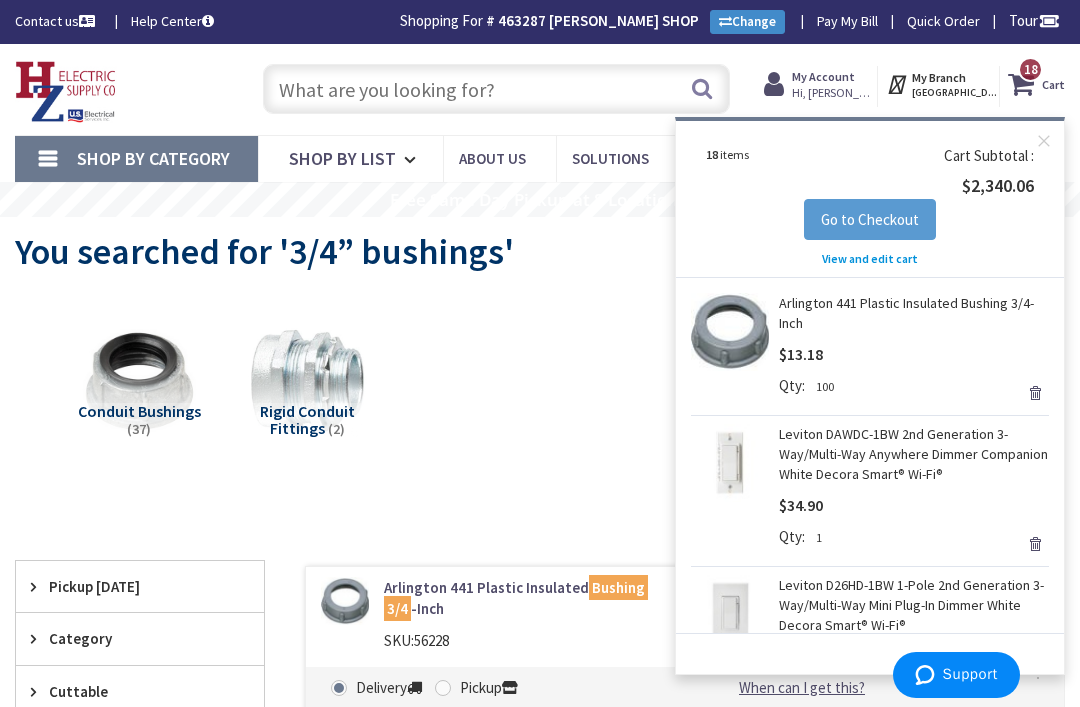 click on "Go to Checkout" at bounding box center (870, 219) 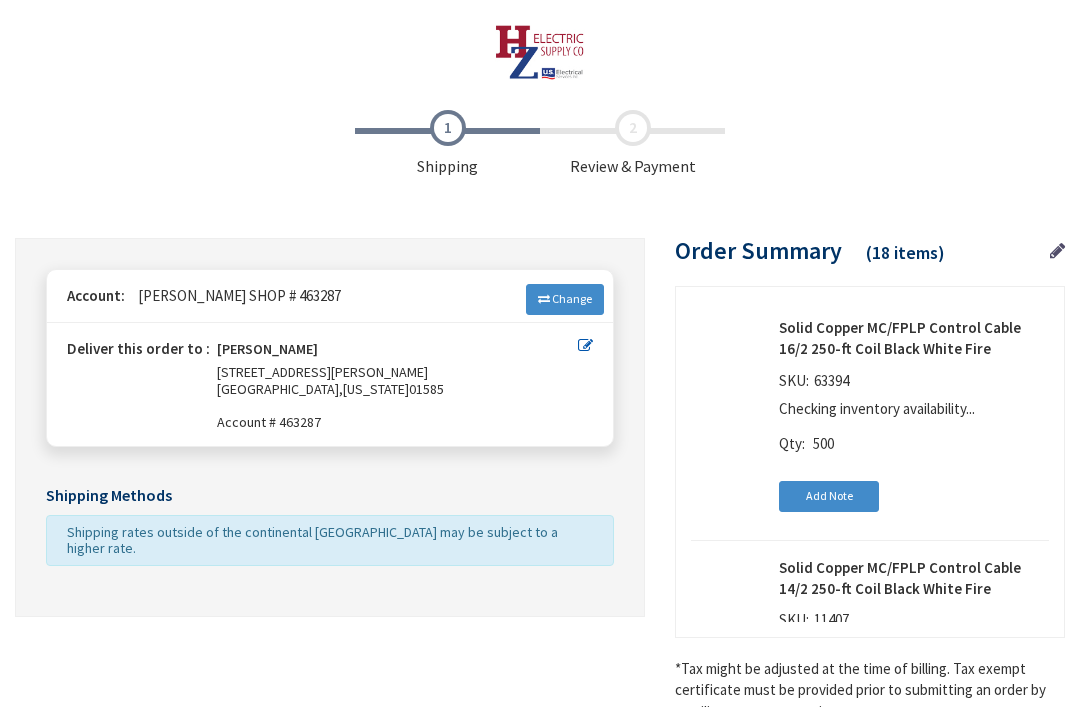 scroll, scrollTop: 19, scrollLeft: 0, axis: vertical 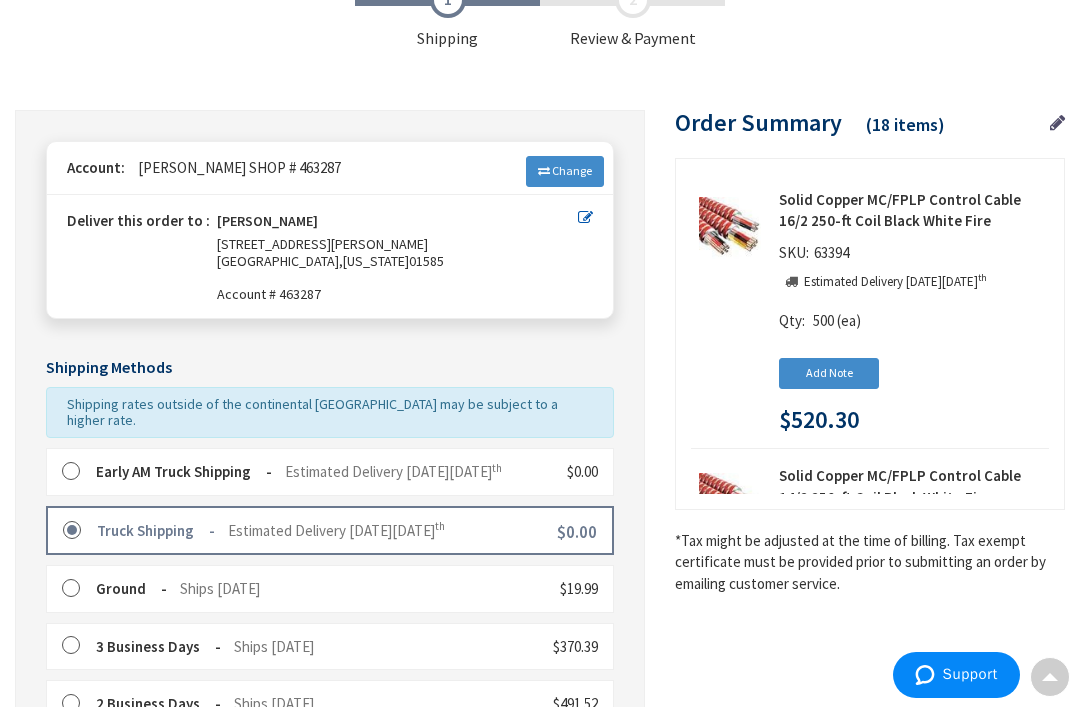 click at bounding box center [77, 472] 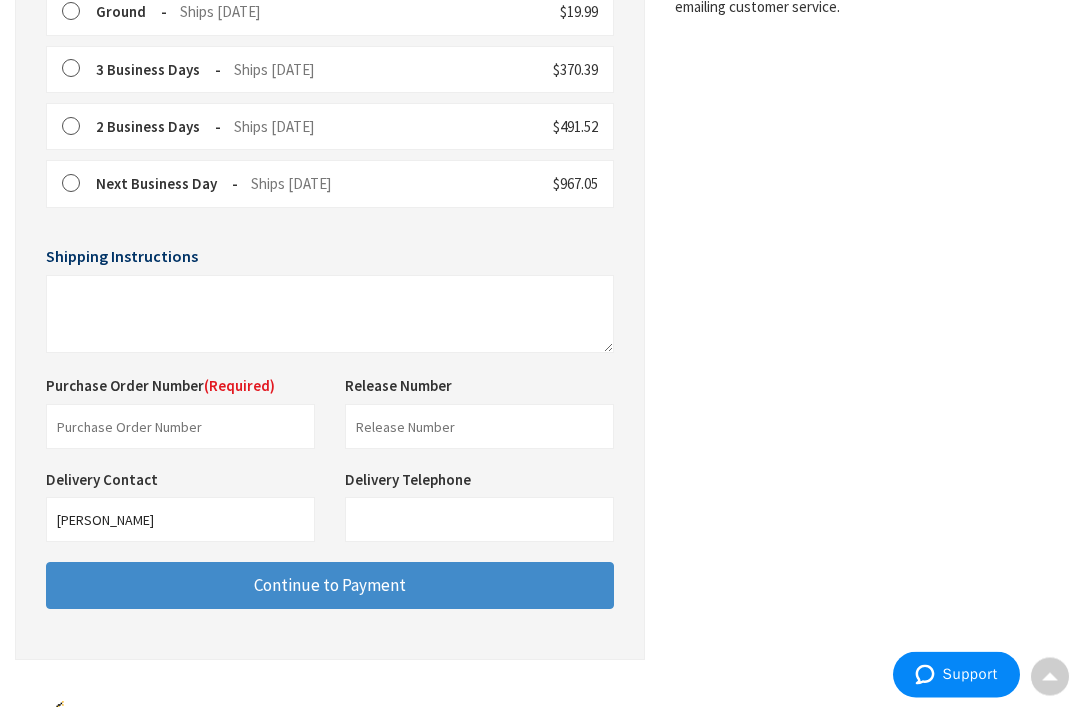 scroll, scrollTop: 710, scrollLeft: 0, axis: vertical 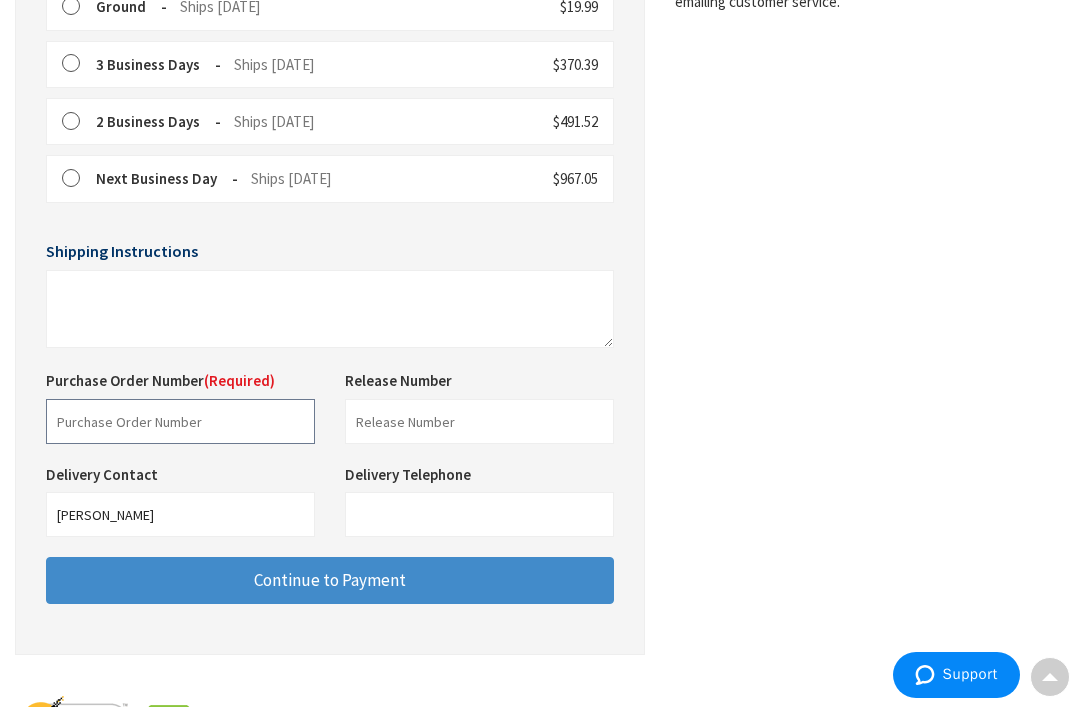 click at bounding box center [180, 421] 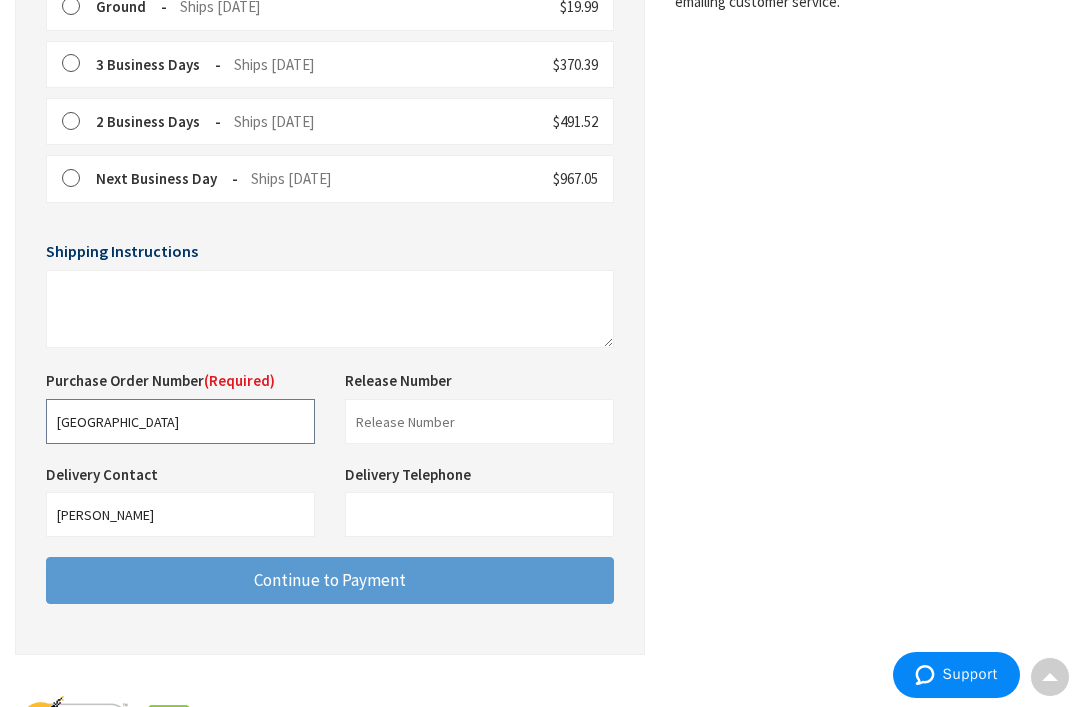 type on "Mill yard academy" 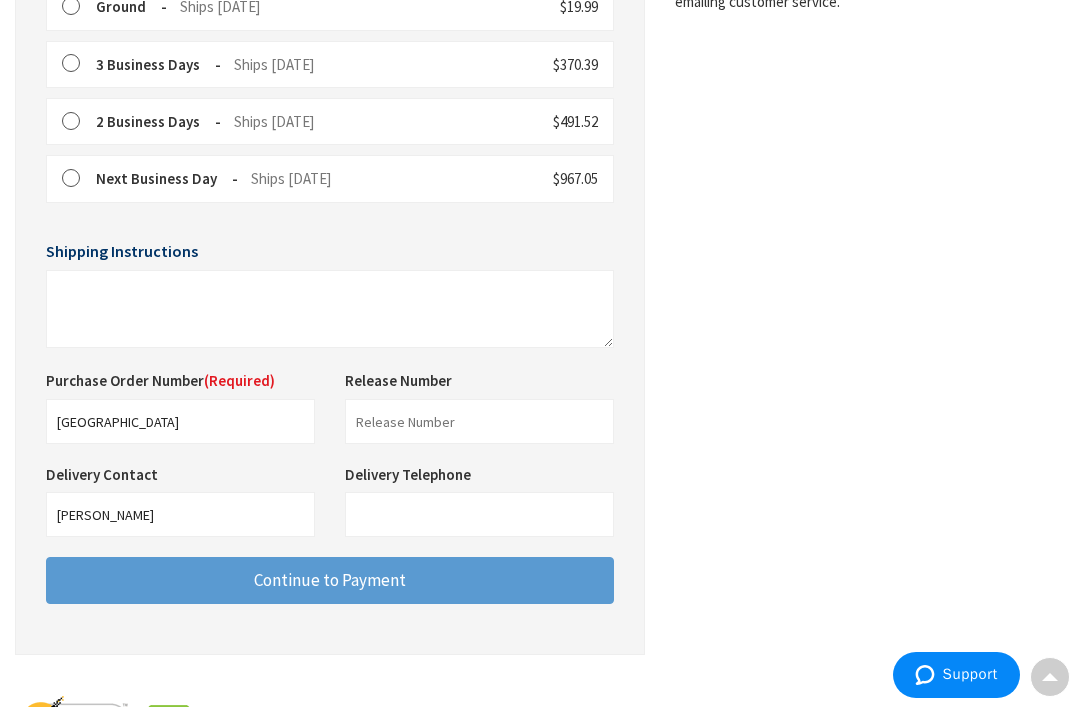 click on "Continue to Payment" at bounding box center (330, 580) 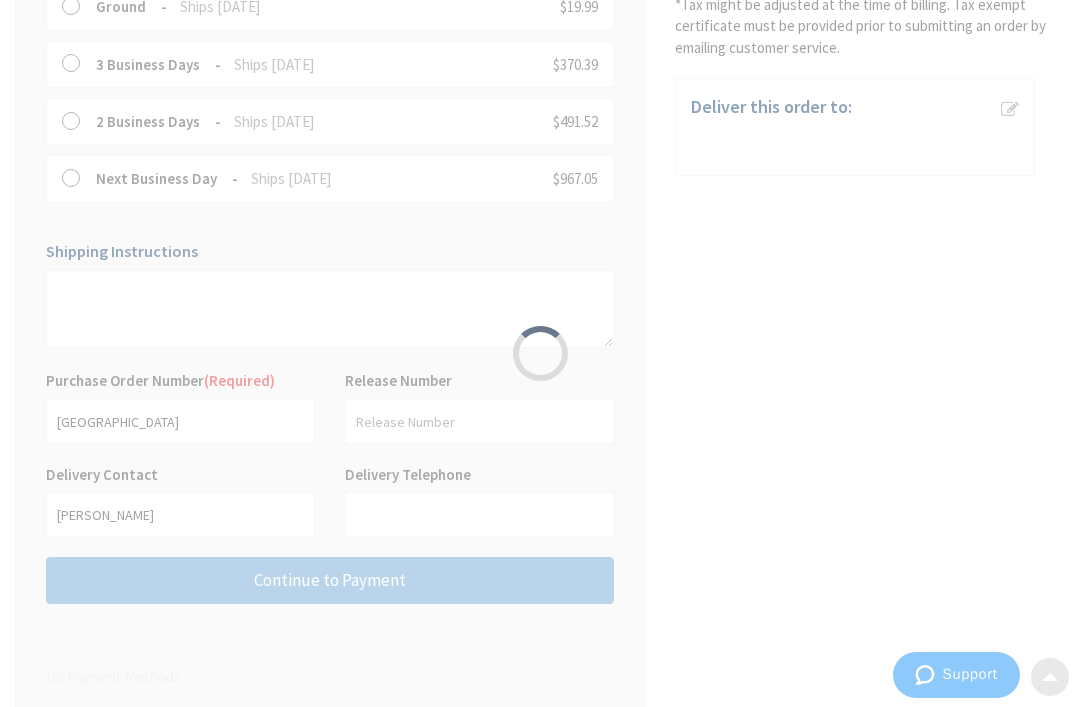 scroll, scrollTop: 0, scrollLeft: 0, axis: both 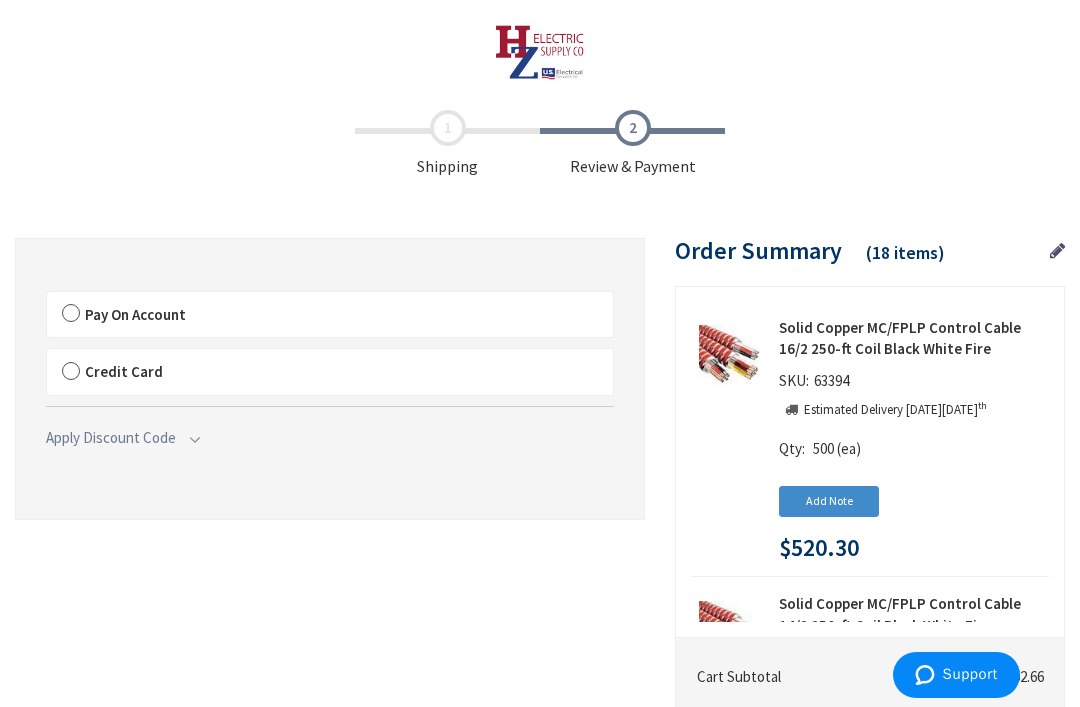 click on "Pay On Account" at bounding box center (330, 315) 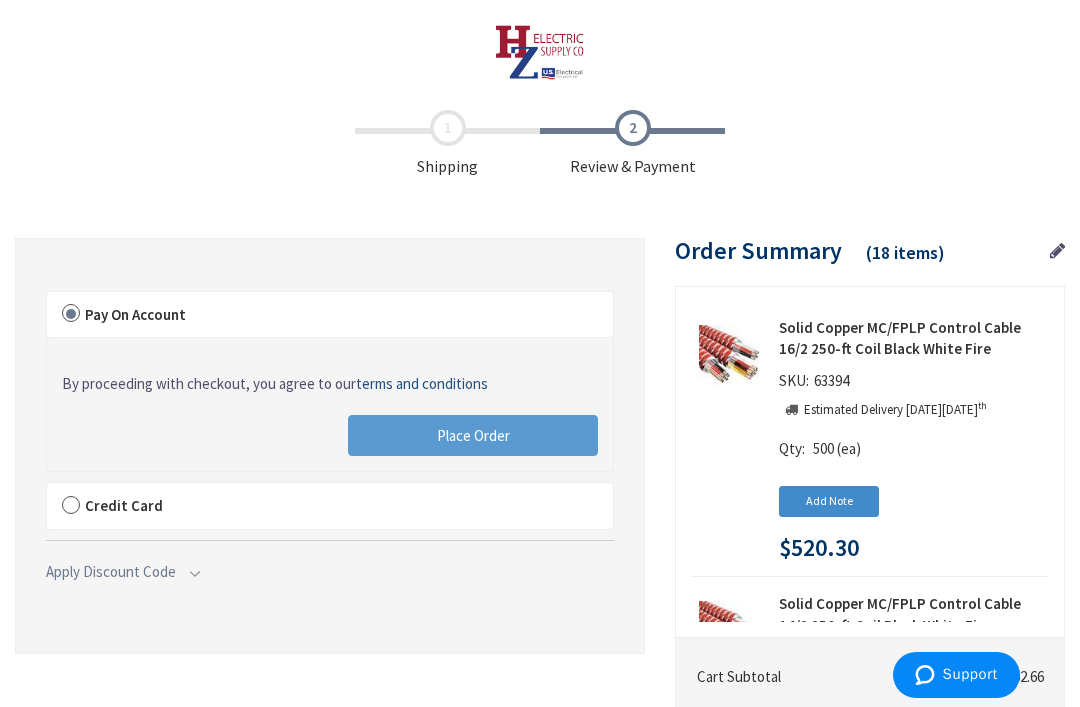 click on "Place Order" at bounding box center (473, 435) 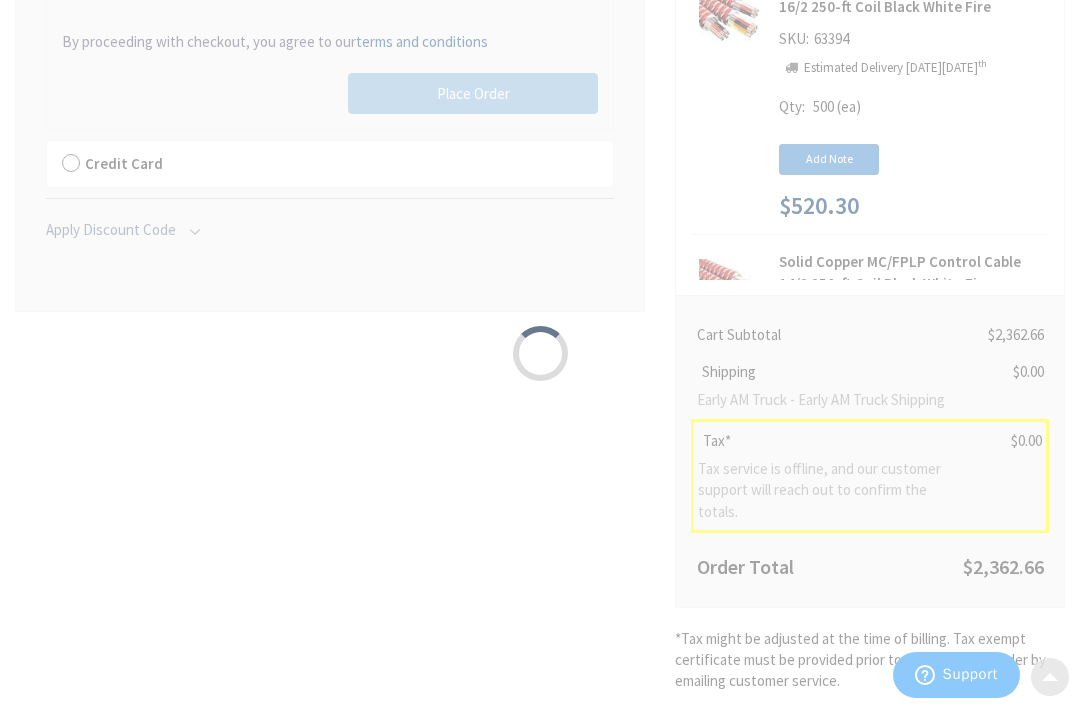 scroll, scrollTop: 355, scrollLeft: 0, axis: vertical 